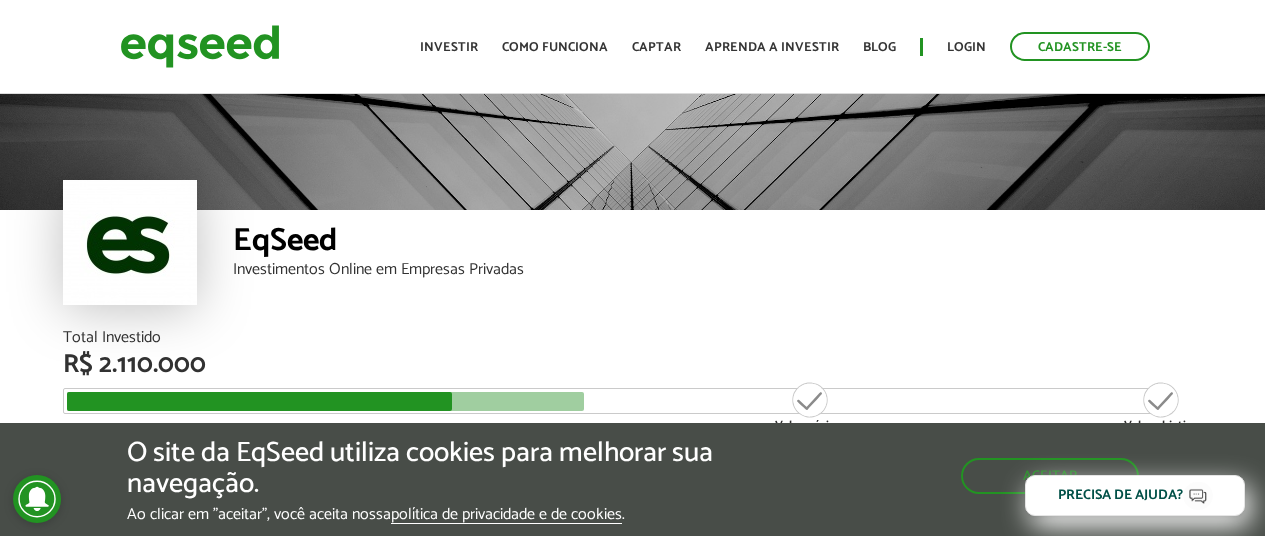 scroll, scrollTop: 0, scrollLeft: 0, axis: both 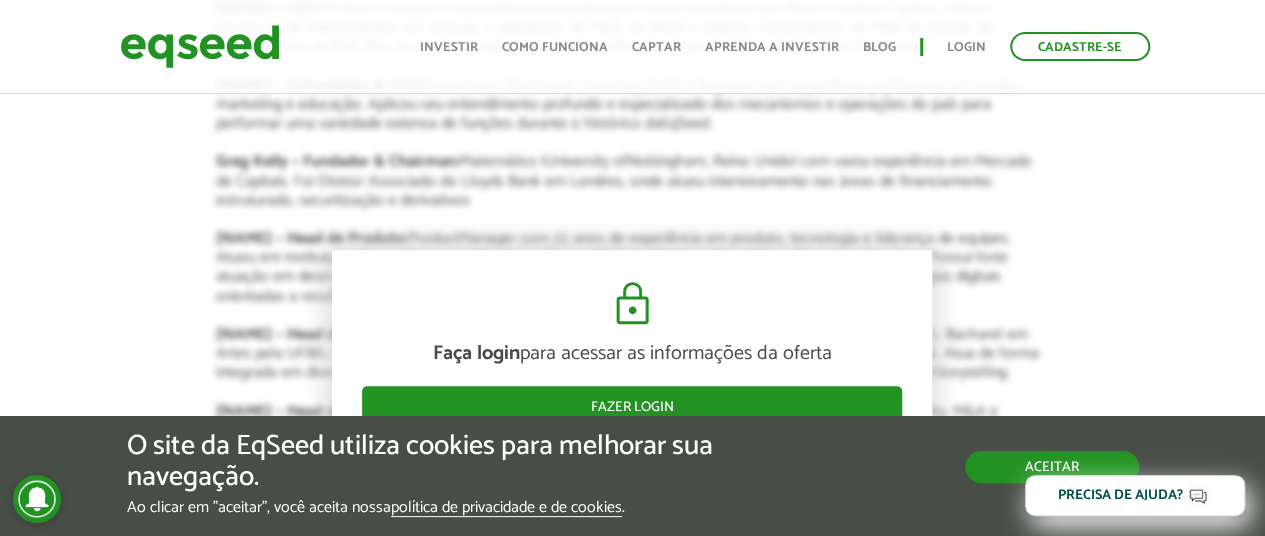 click on "Aceitar" at bounding box center (1052, 467) 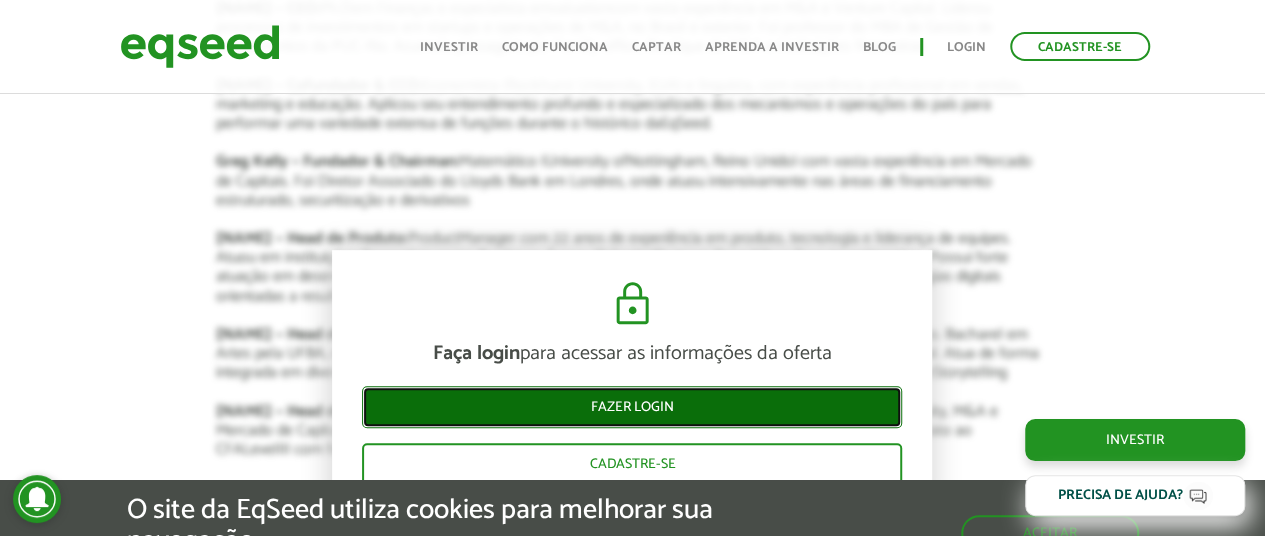 click on "Fazer login" at bounding box center [632, 407] 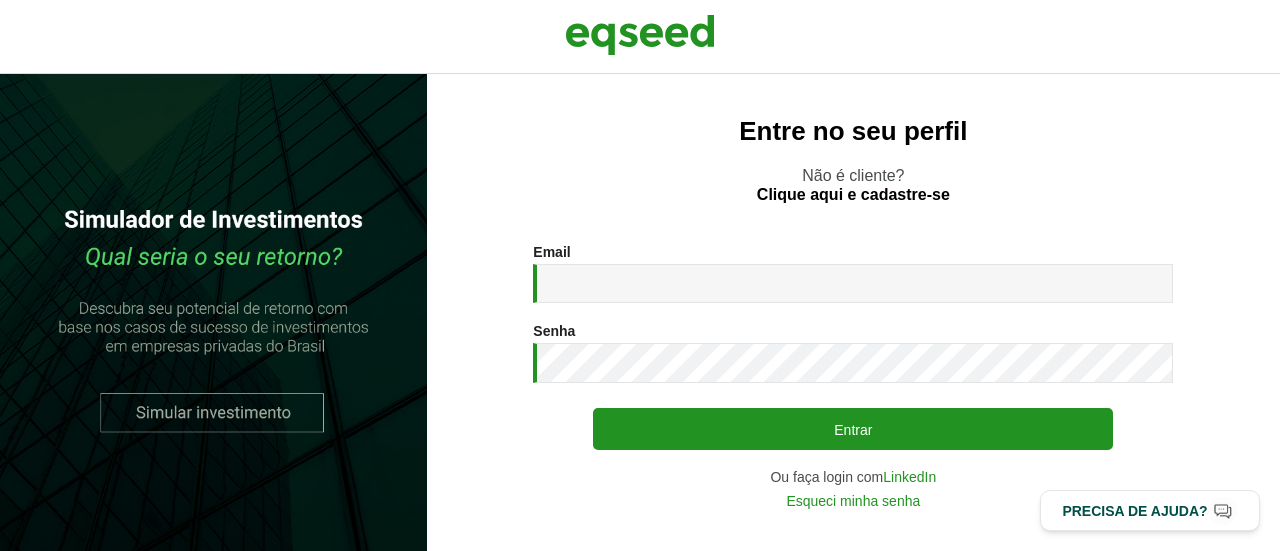 scroll, scrollTop: 0, scrollLeft: 0, axis: both 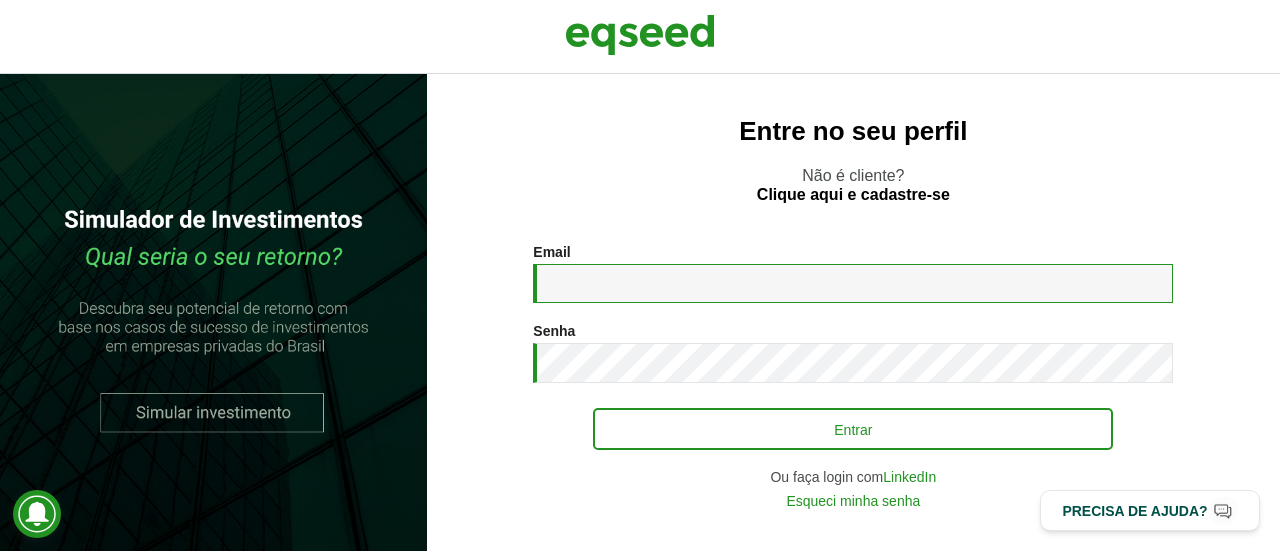 type on "**********" 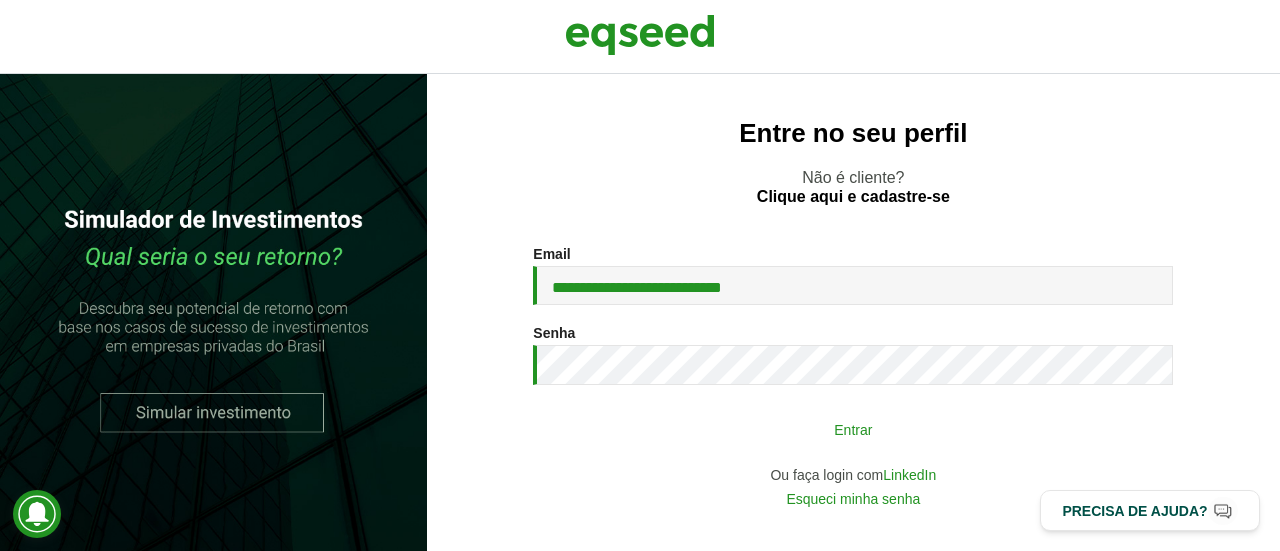 click on "Entrar" at bounding box center [853, 429] 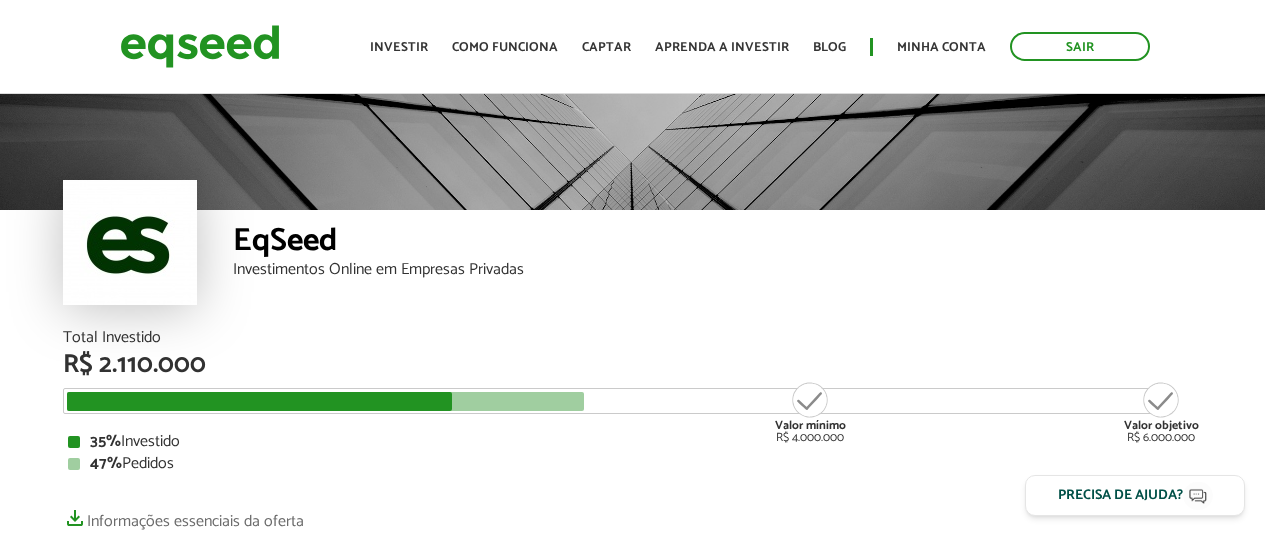 scroll, scrollTop: 0, scrollLeft: 0, axis: both 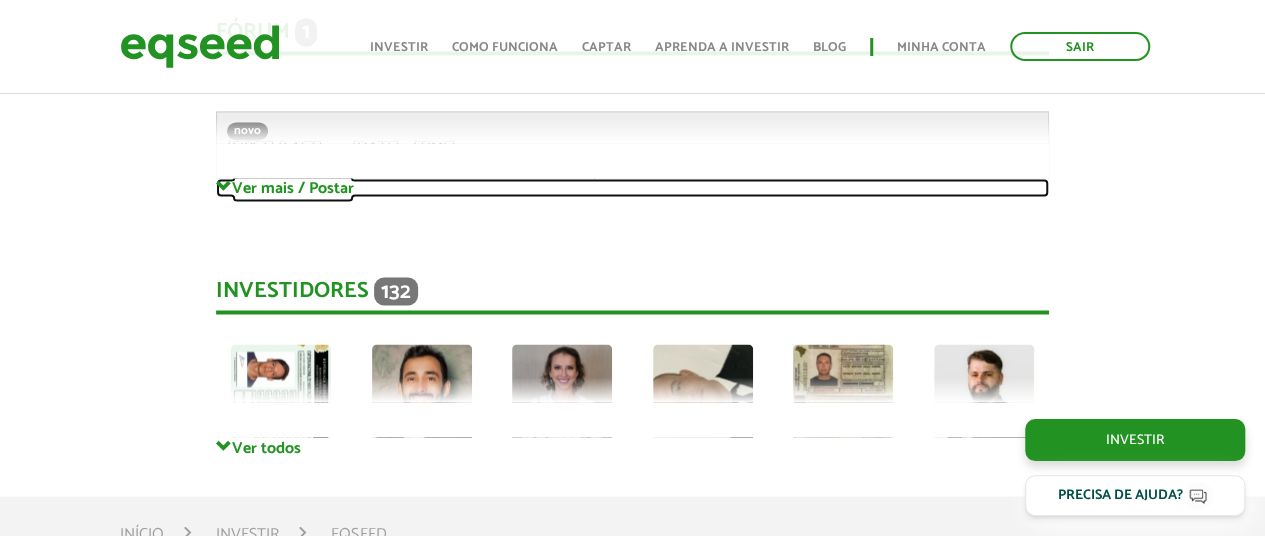 click on "Ver mais / Postar" at bounding box center [632, 187] 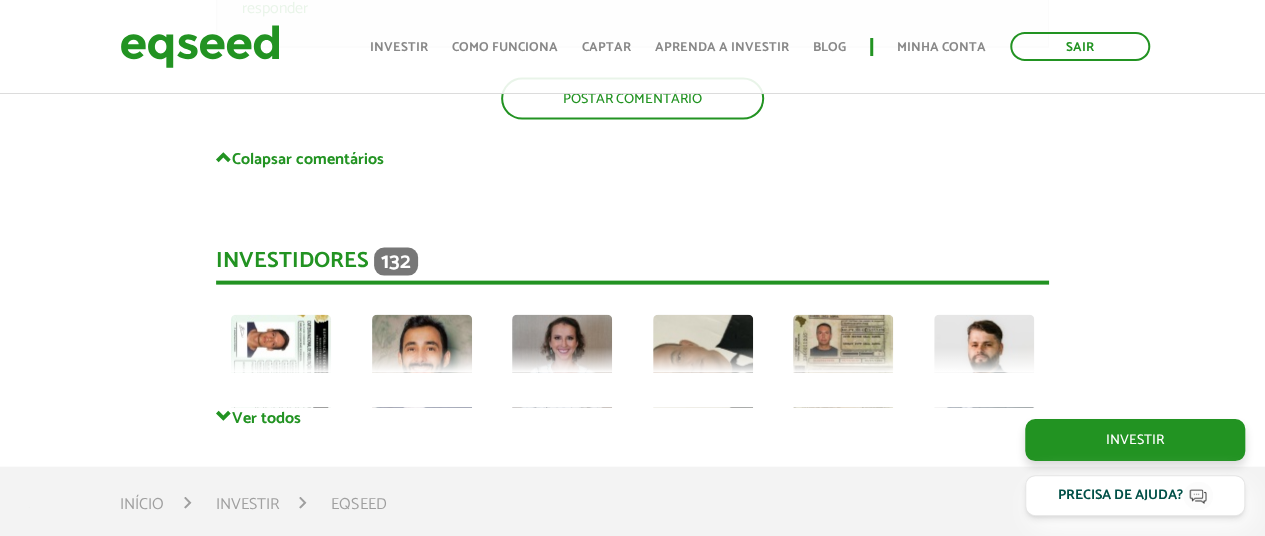 scroll, scrollTop: 5900, scrollLeft: 0, axis: vertical 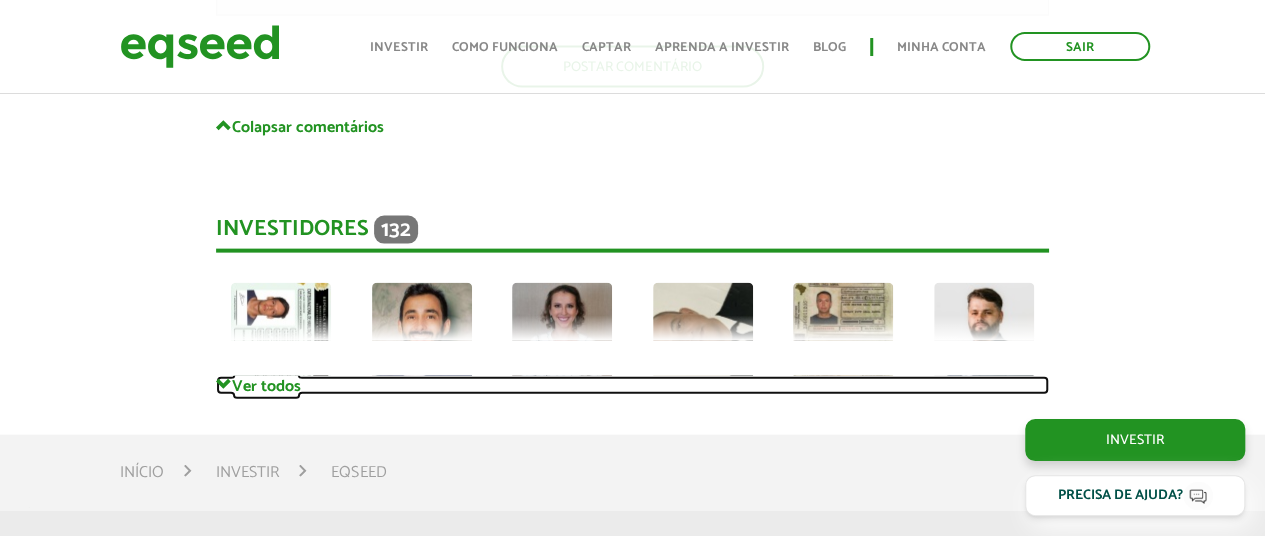 click on "Ver todos" at bounding box center (632, 385) 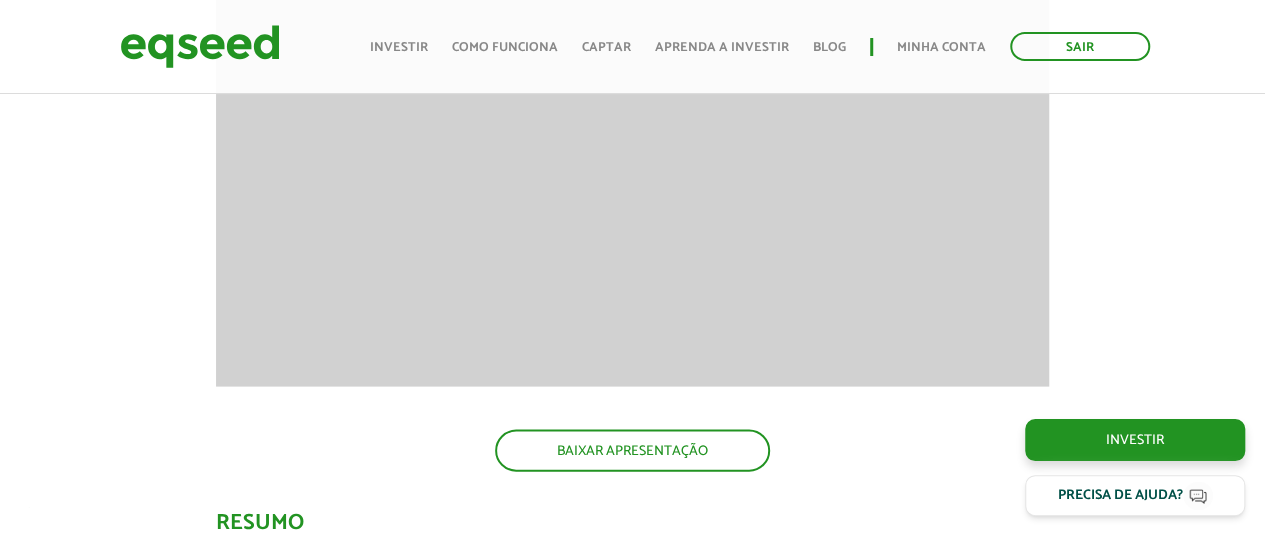 scroll, scrollTop: 1927, scrollLeft: 0, axis: vertical 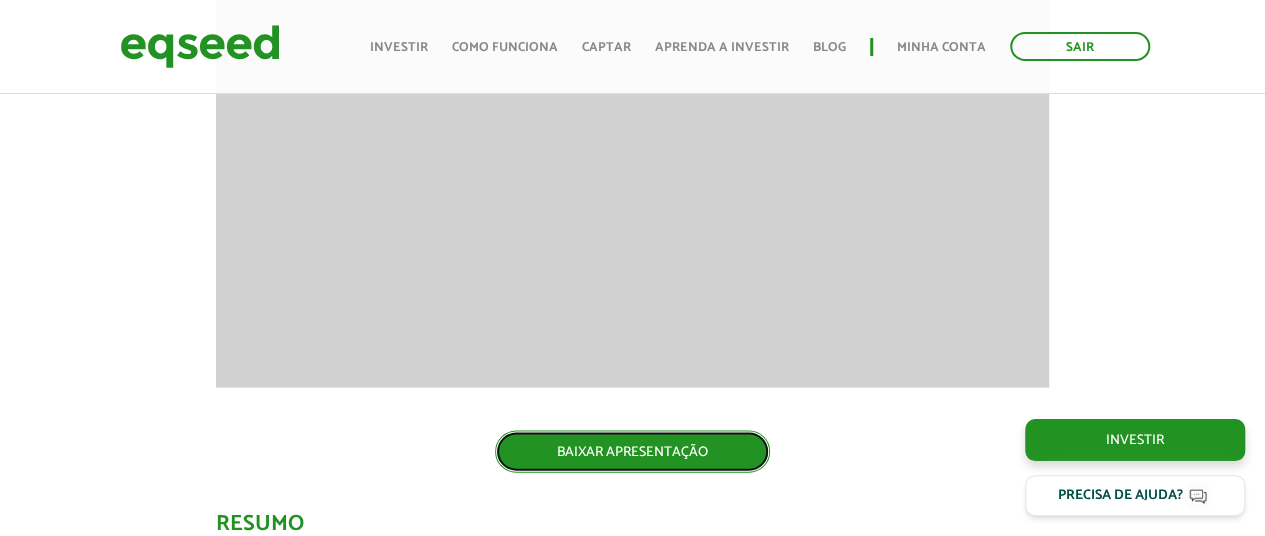 click on "BAIXAR APRESENTAÇÃO" at bounding box center [632, 452] 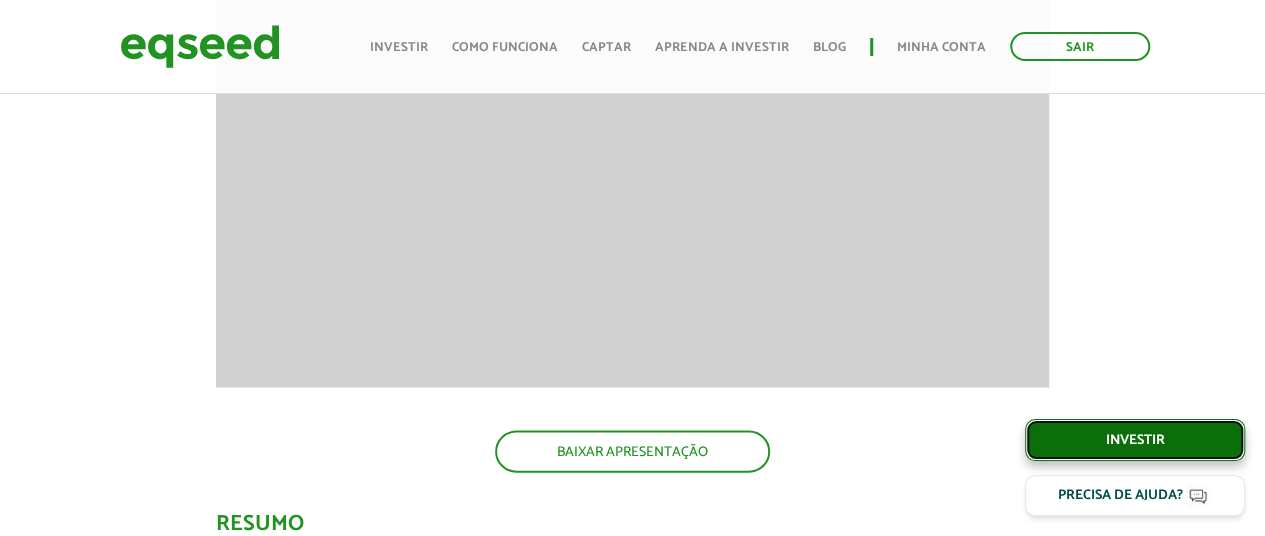 click on "Investir" at bounding box center (1135, 440) 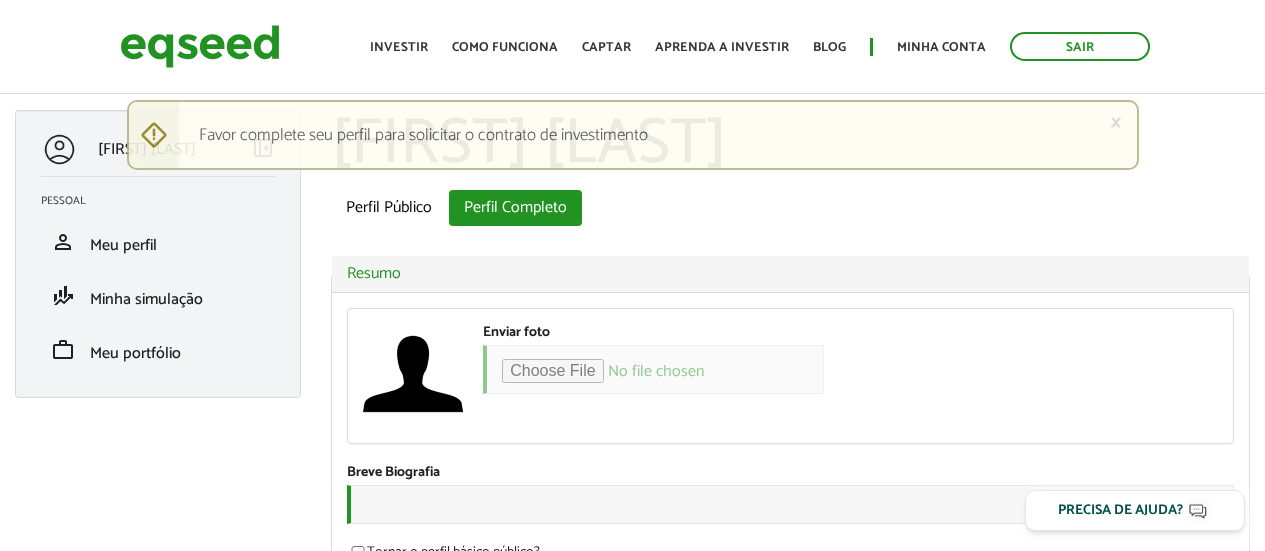 scroll, scrollTop: 0, scrollLeft: 0, axis: both 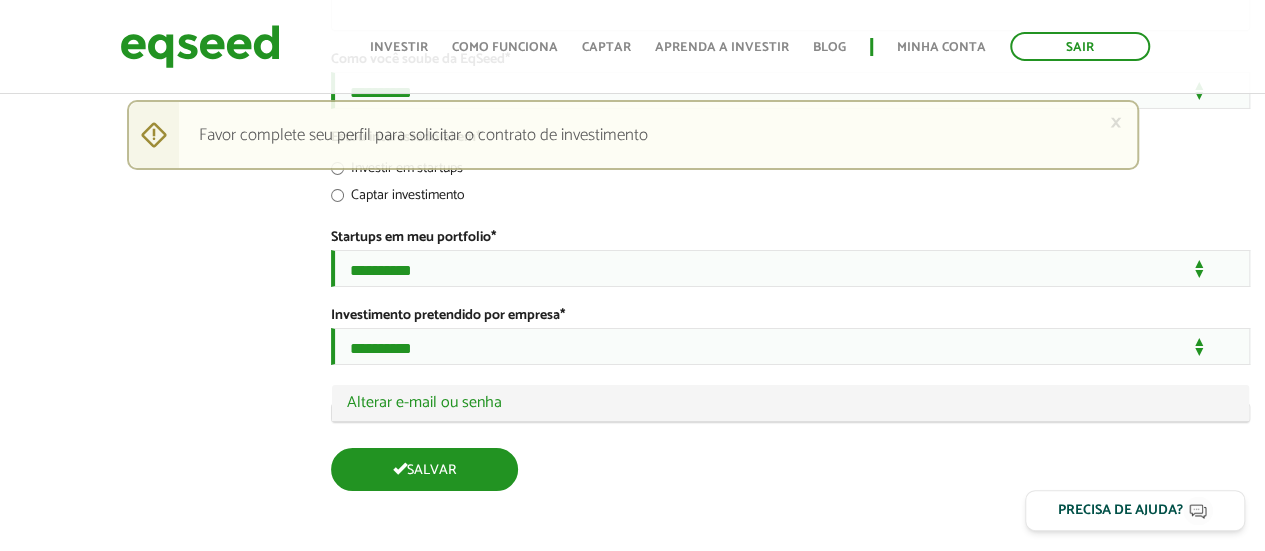 type on "**********" 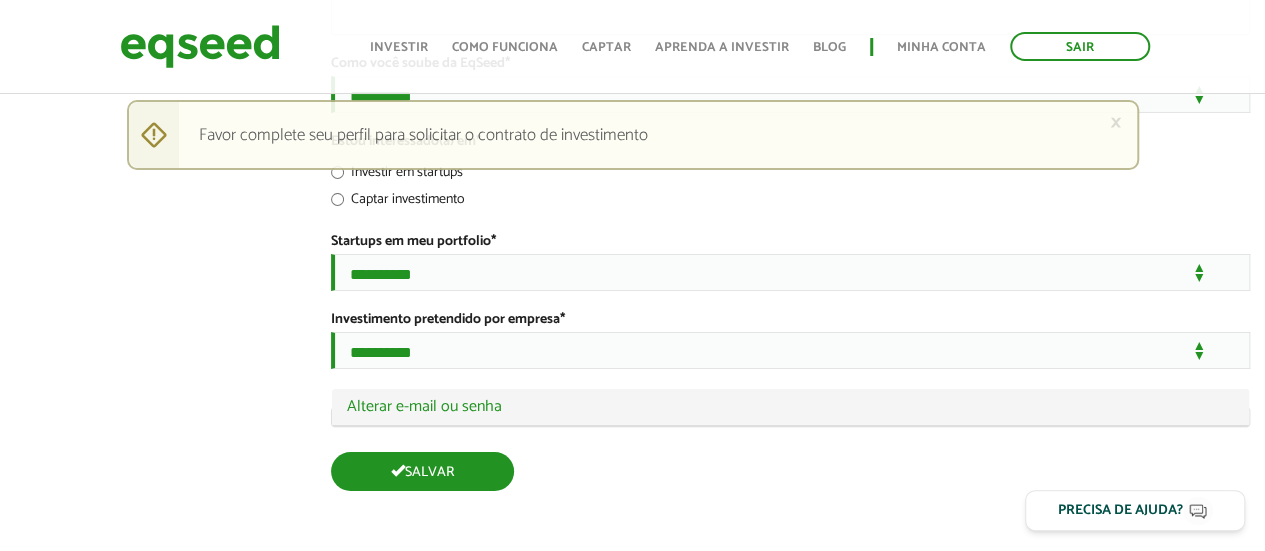 click on "Salvar" at bounding box center (422, 471) 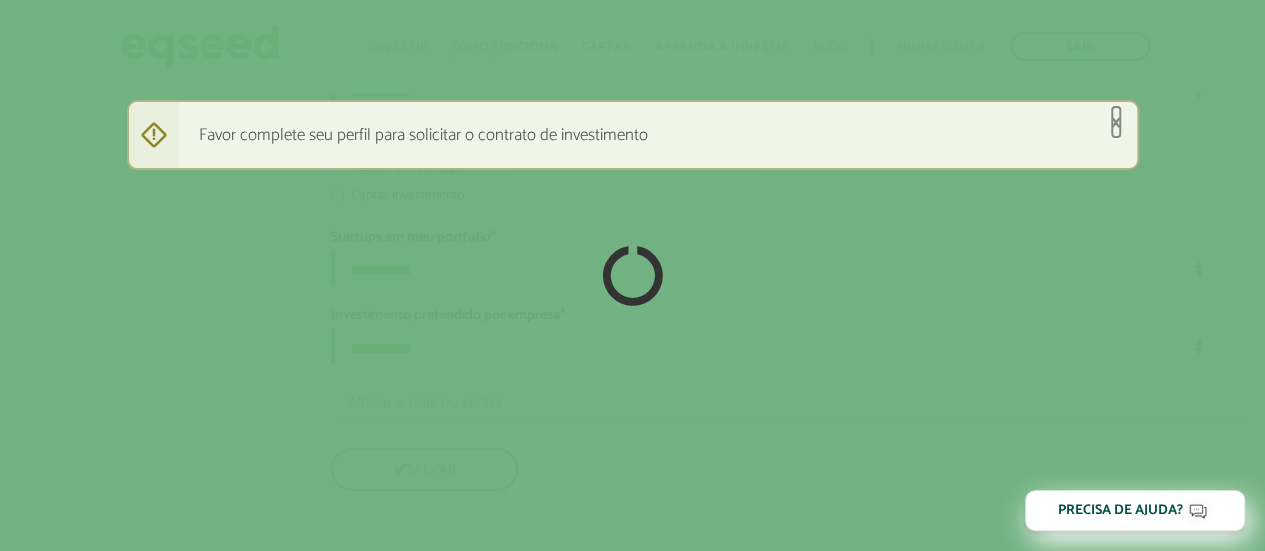 click on "×" at bounding box center [1116, 122] 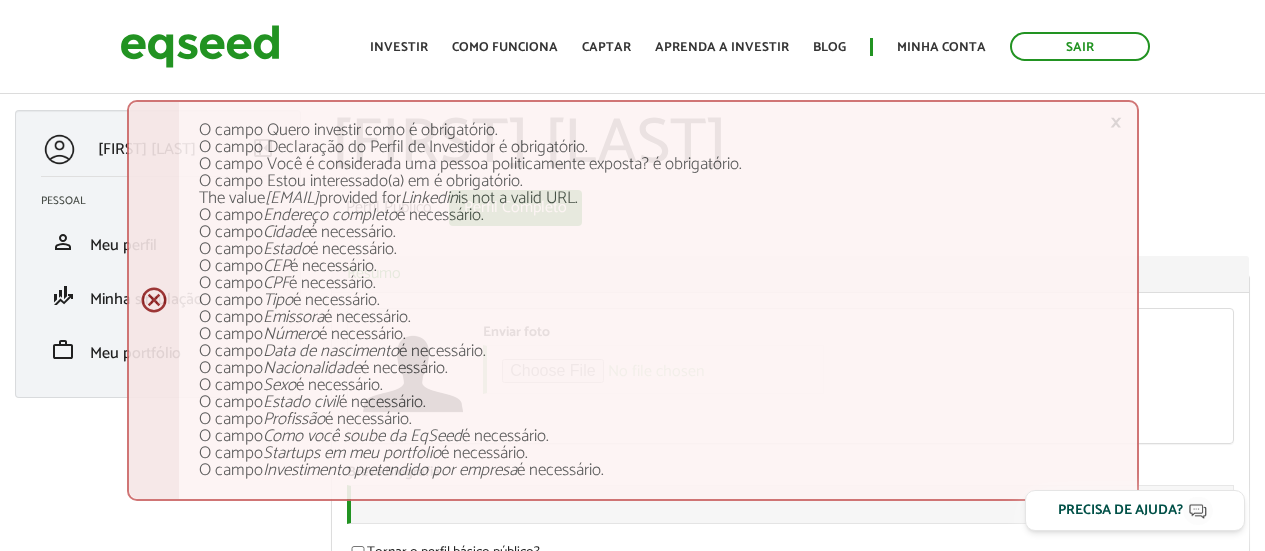 scroll, scrollTop: 0, scrollLeft: 0, axis: both 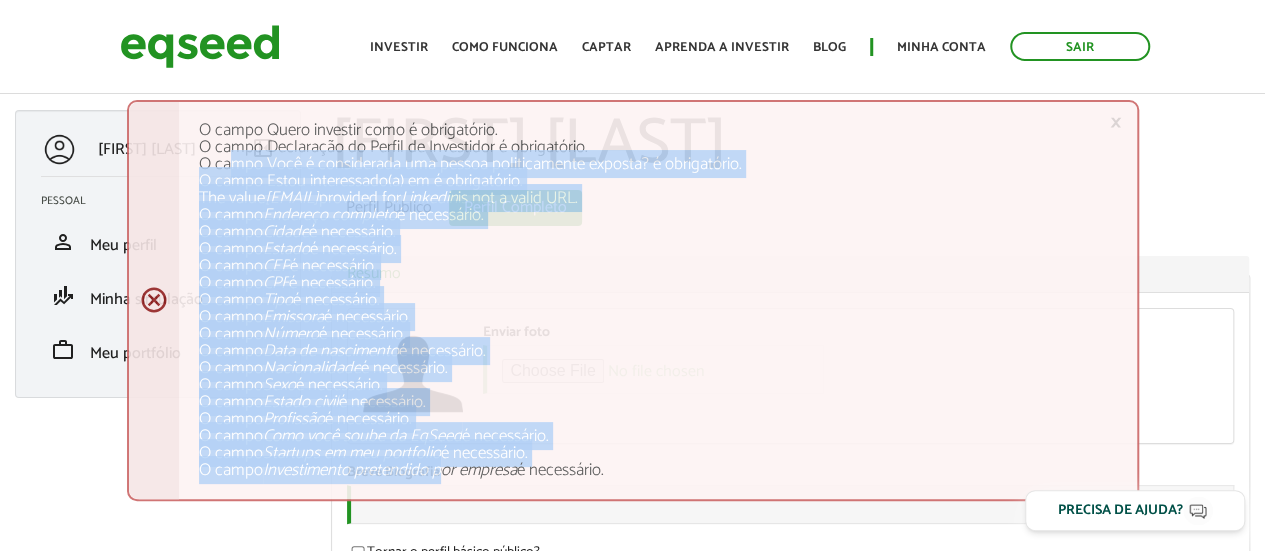 drag, startPoint x: 247, startPoint y: 194, endPoint x: 450, endPoint y: 485, distance: 354.8098 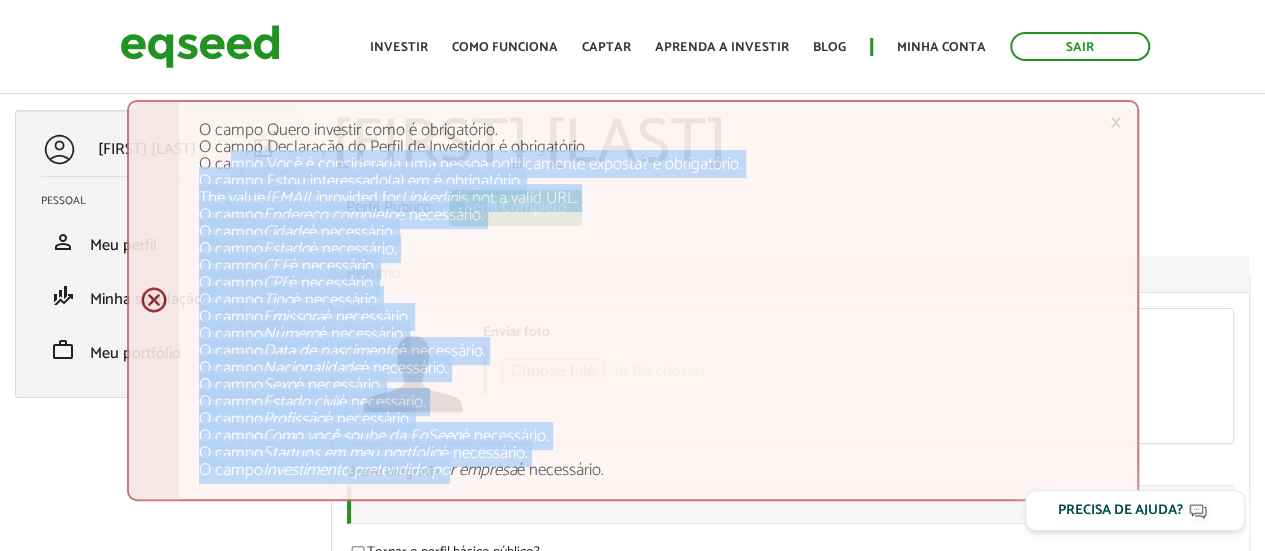 click on "O campo  Tipo  é necessário." at bounding box center [648, 300] 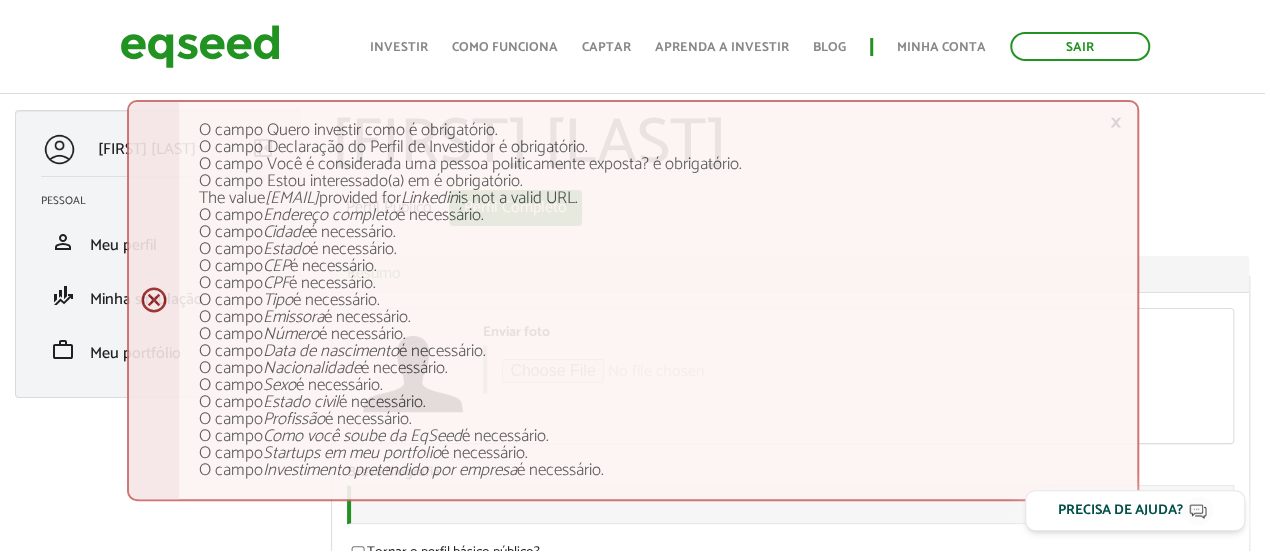 scroll, scrollTop: 100, scrollLeft: 0, axis: vertical 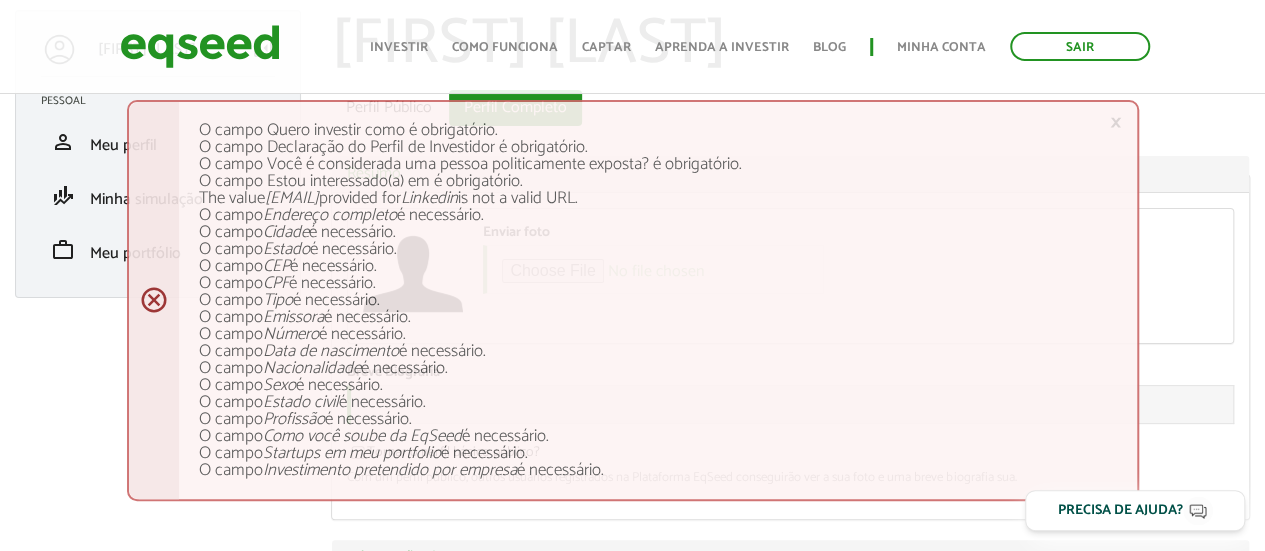 drag, startPoint x: 154, startPoint y: 302, endPoint x: 227, endPoint y: 302, distance: 73 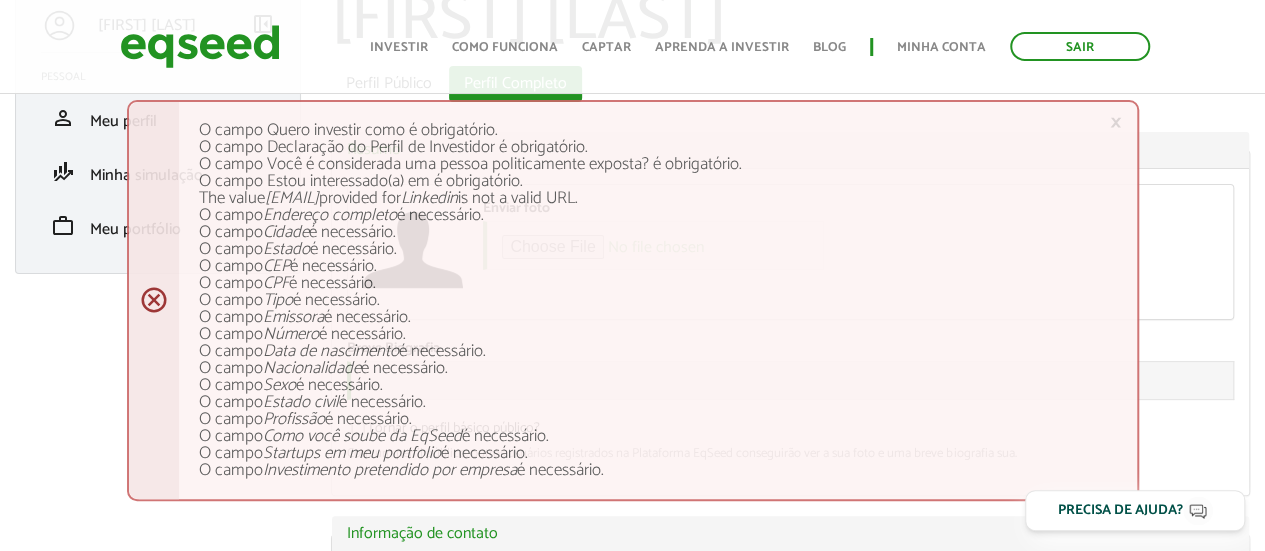 scroll, scrollTop: 0, scrollLeft: 0, axis: both 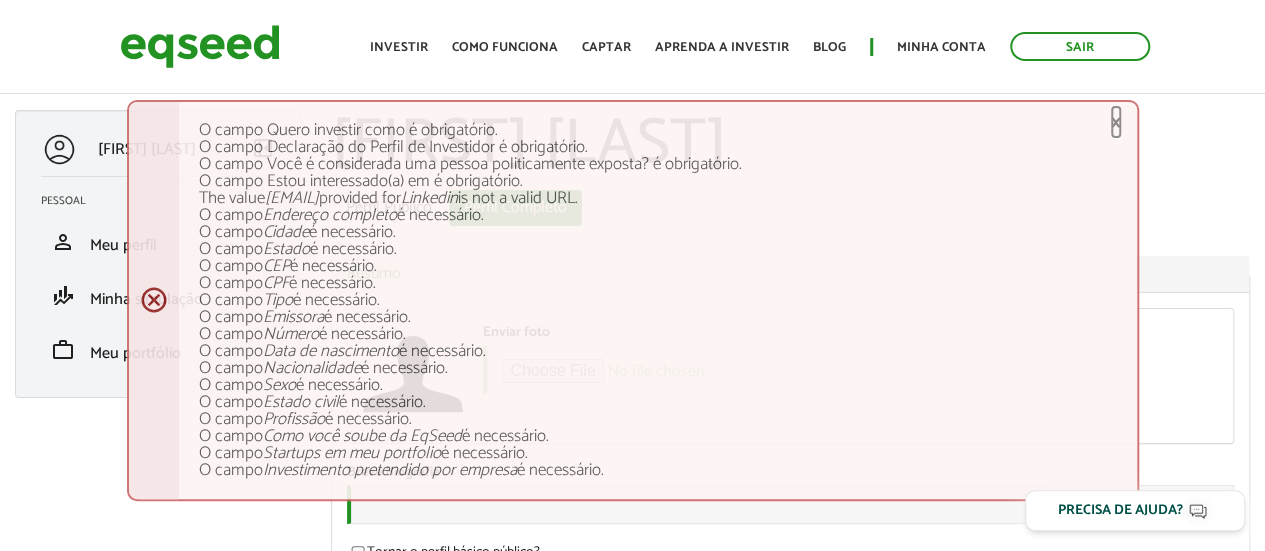 click on "×" at bounding box center [1116, 122] 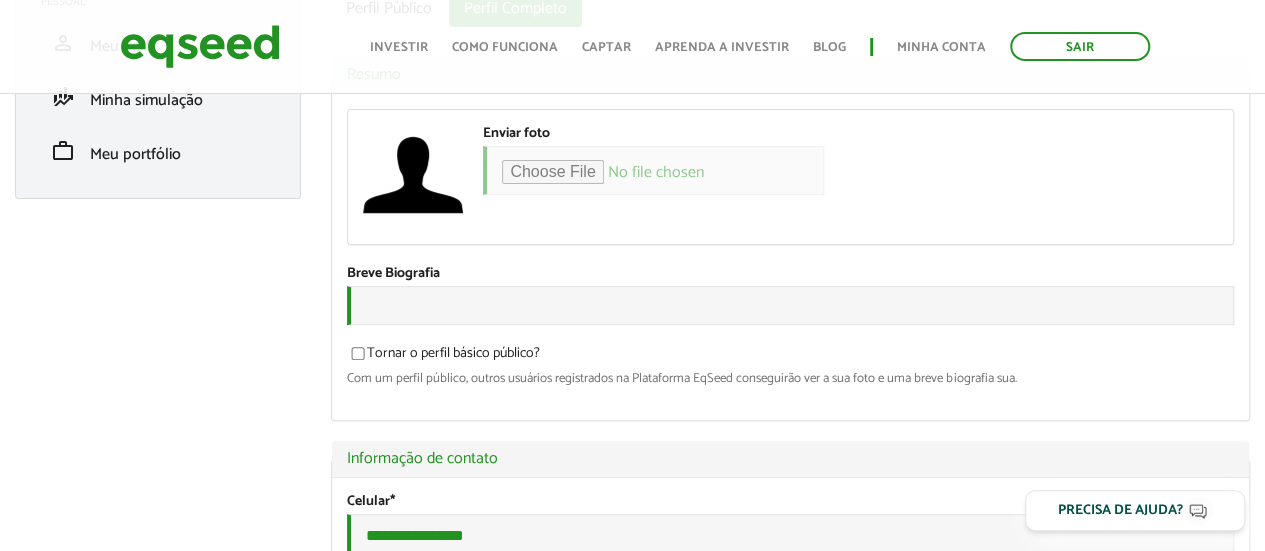 scroll, scrollTop: 200, scrollLeft: 0, axis: vertical 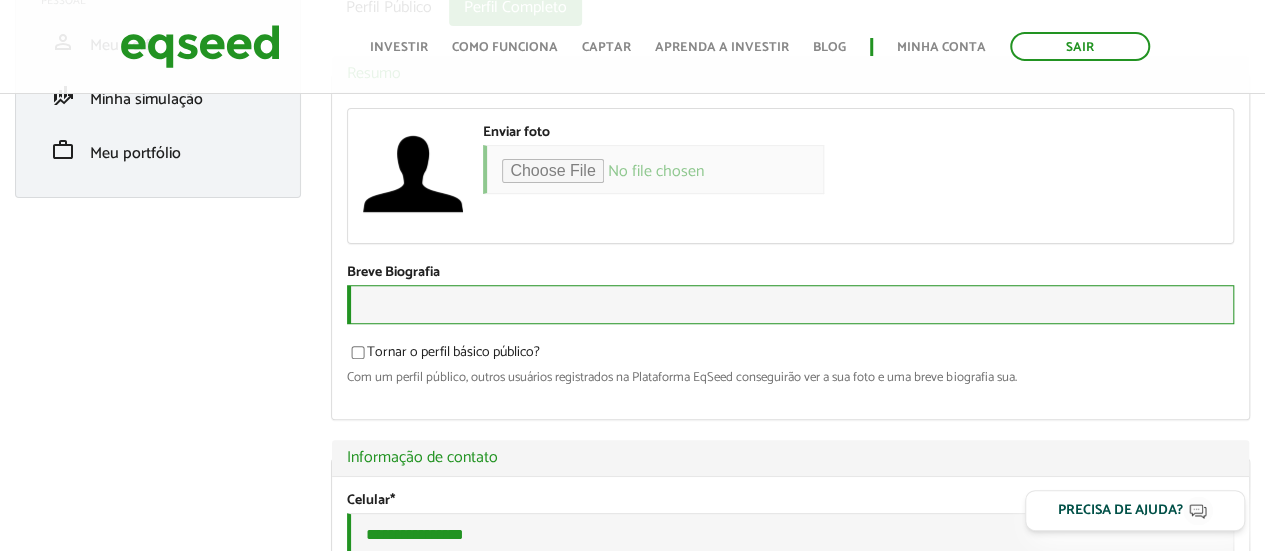 click on "Breve Biografia" at bounding box center [790, 304] 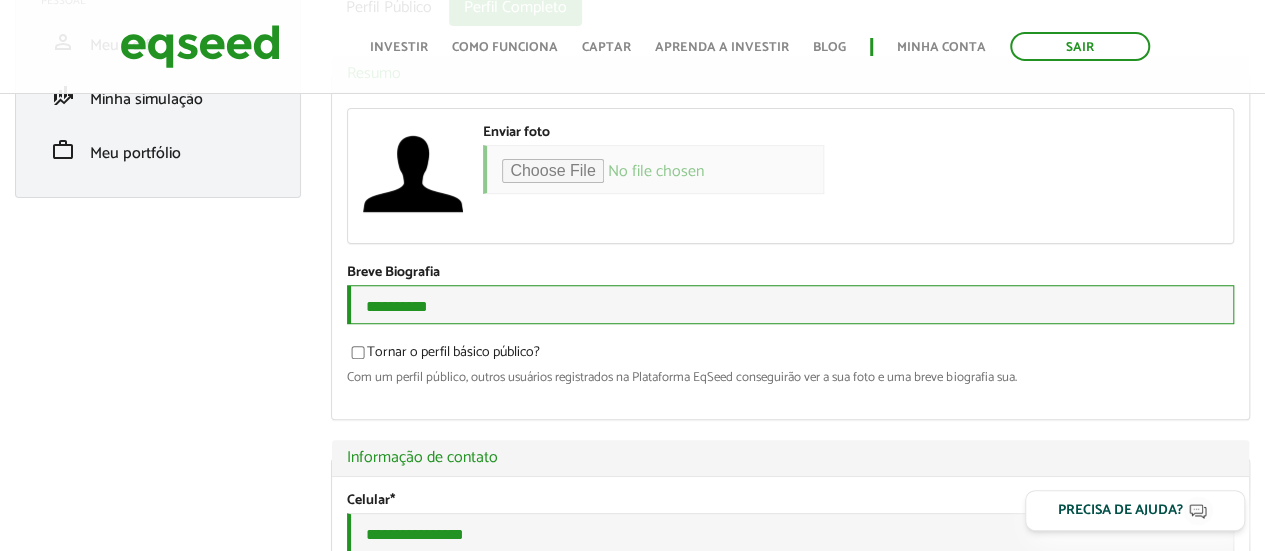 type on "**********" 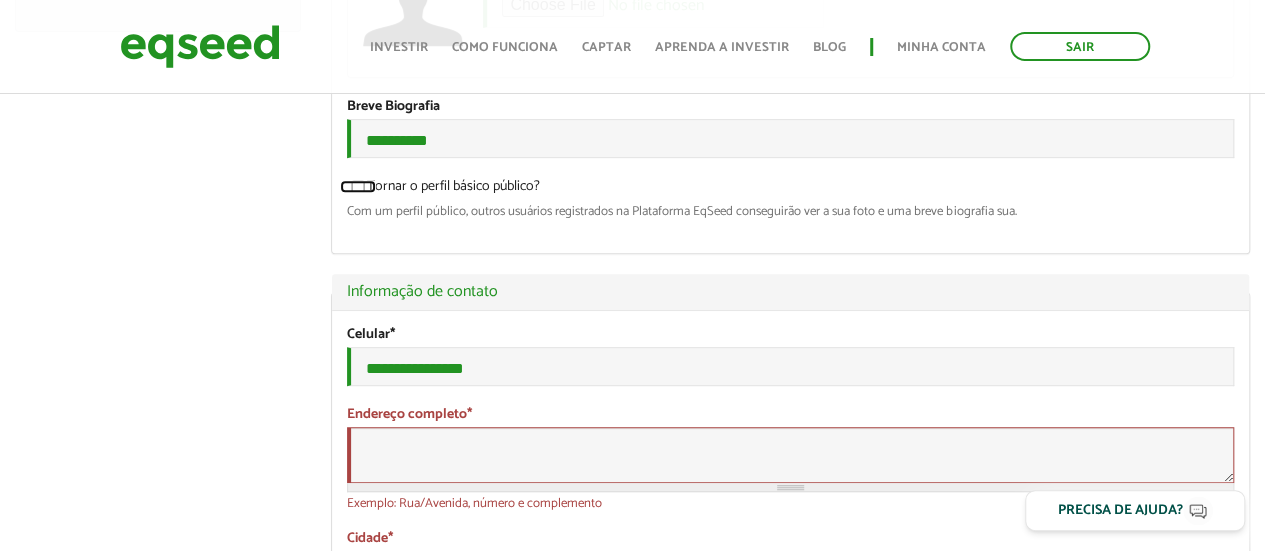scroll, scrollTop: 500, scrollLeft: 0, axis: vertical 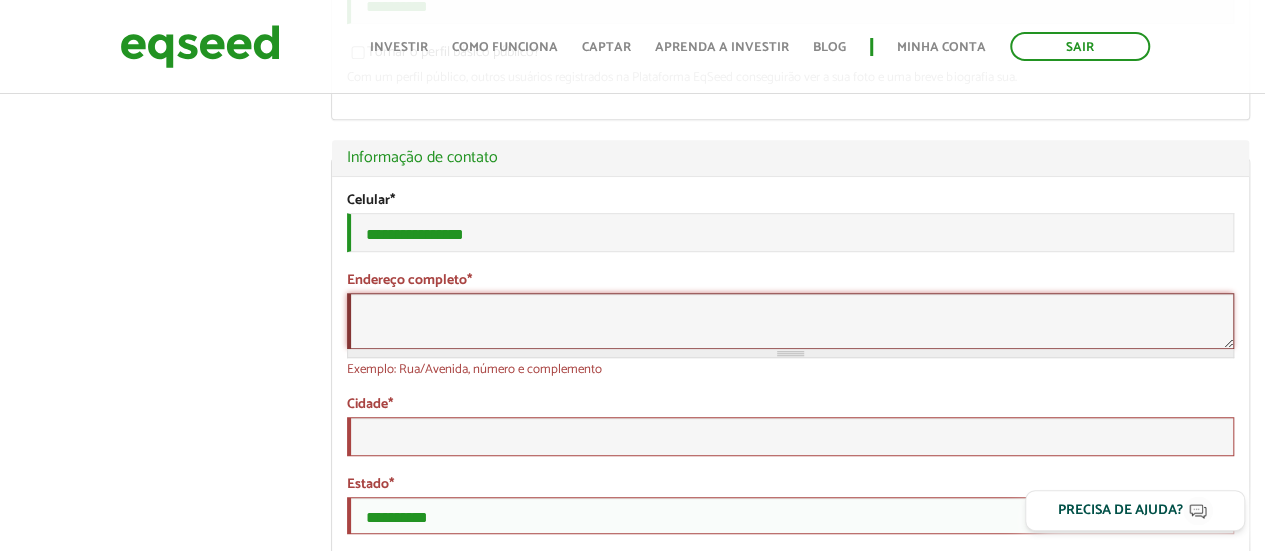 click on "Endereço completo  *" at bounding box center [790, 321] 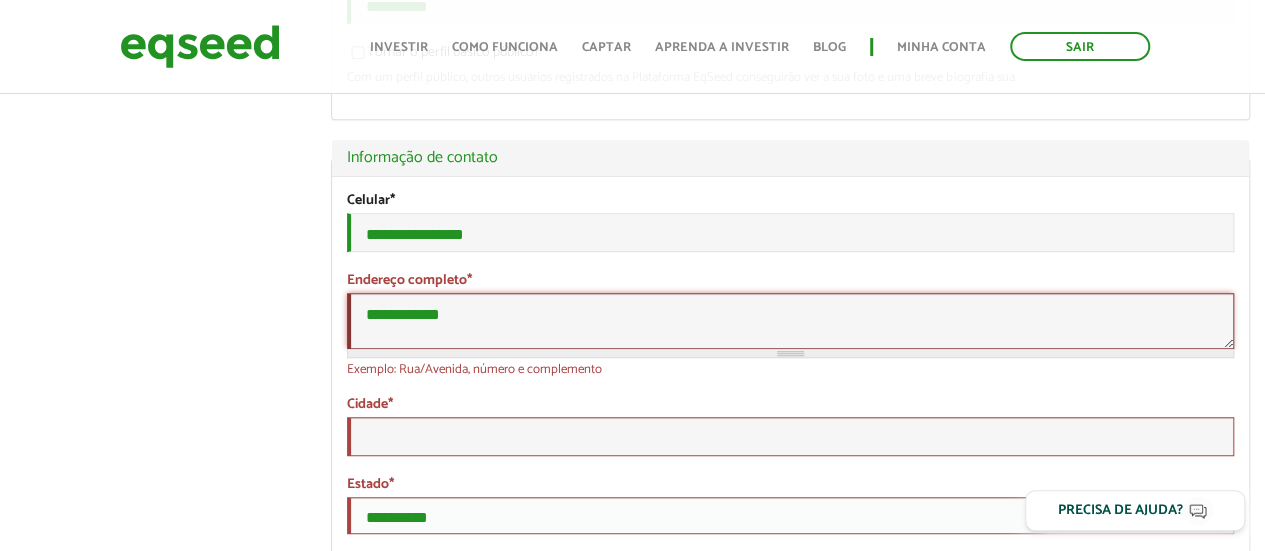 click on "**********" at bounding box center [790, 321] 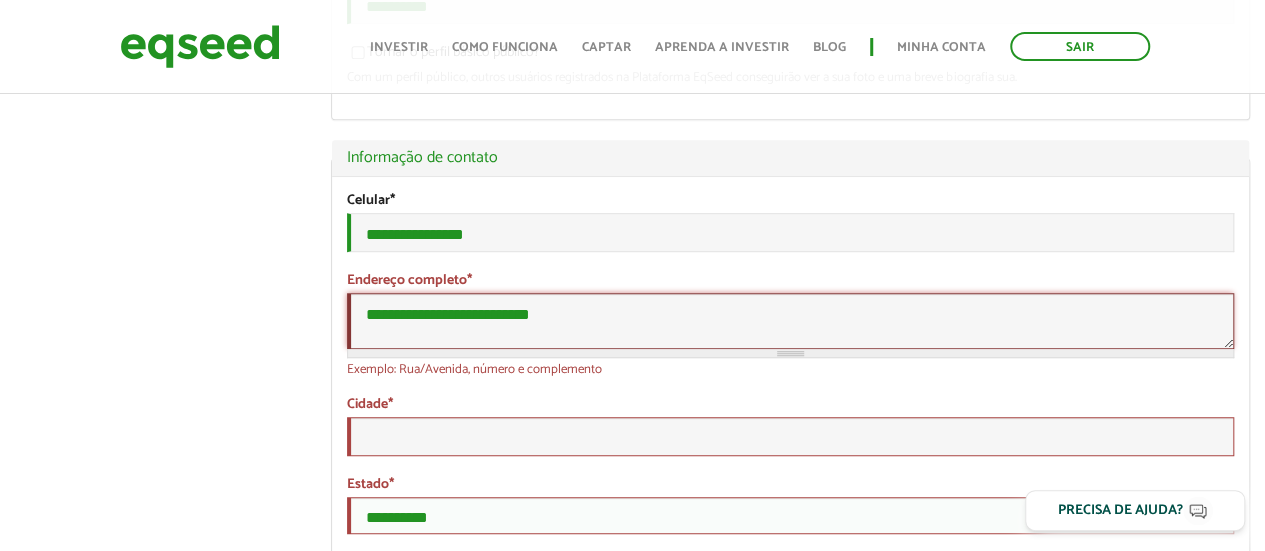 type on "**********" 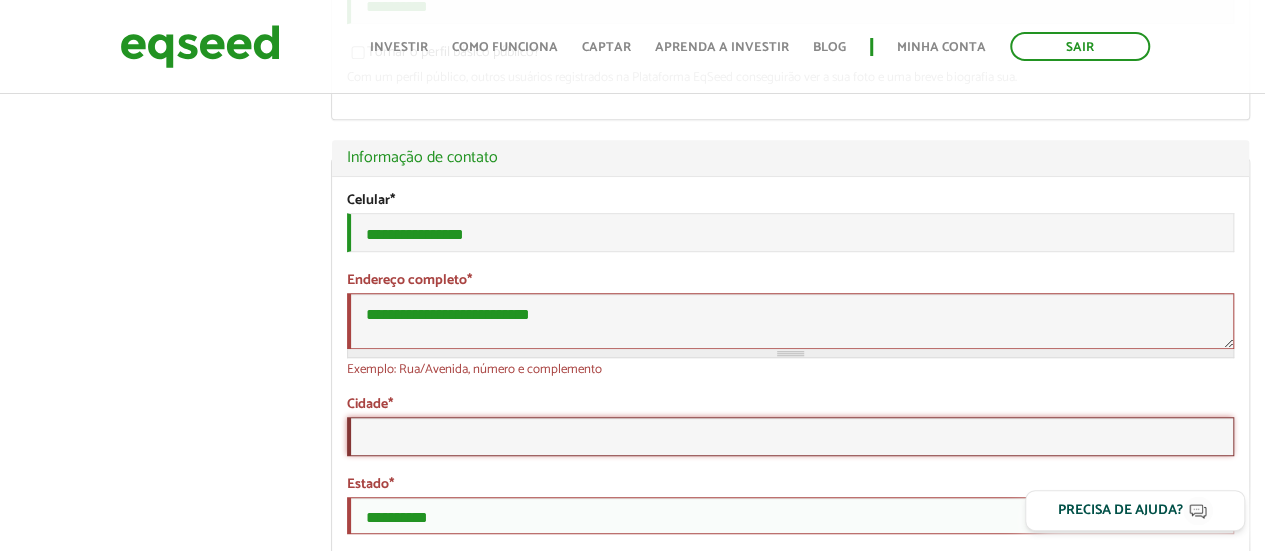 click on "Salvar" at bounding box center [424, 3490] 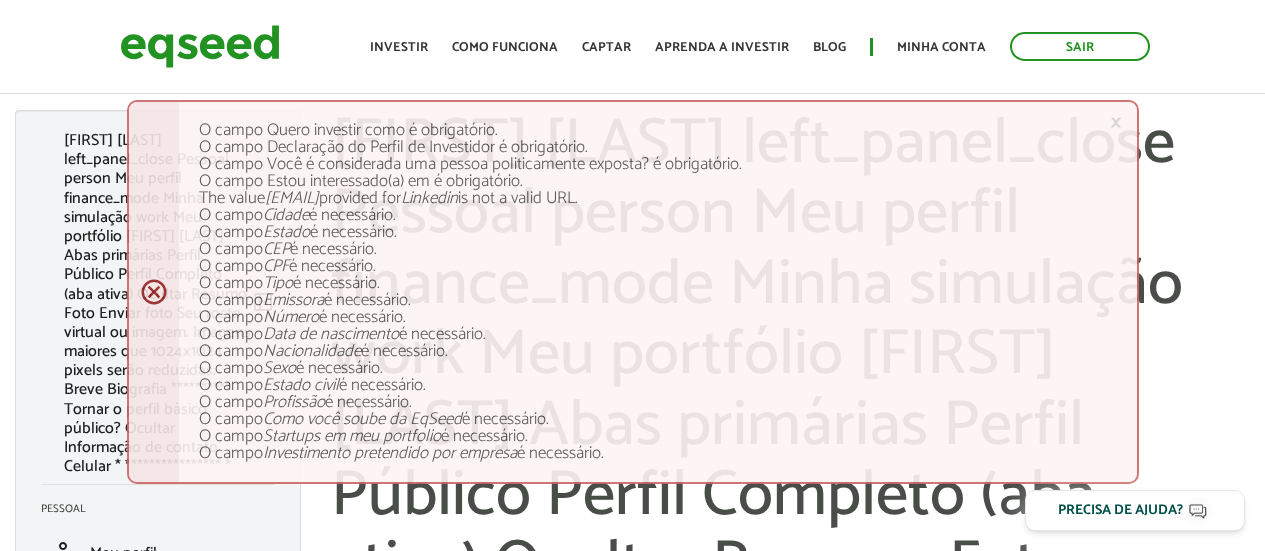 scroll, scrollTop: 0, scrollLeft: 0, axis: both 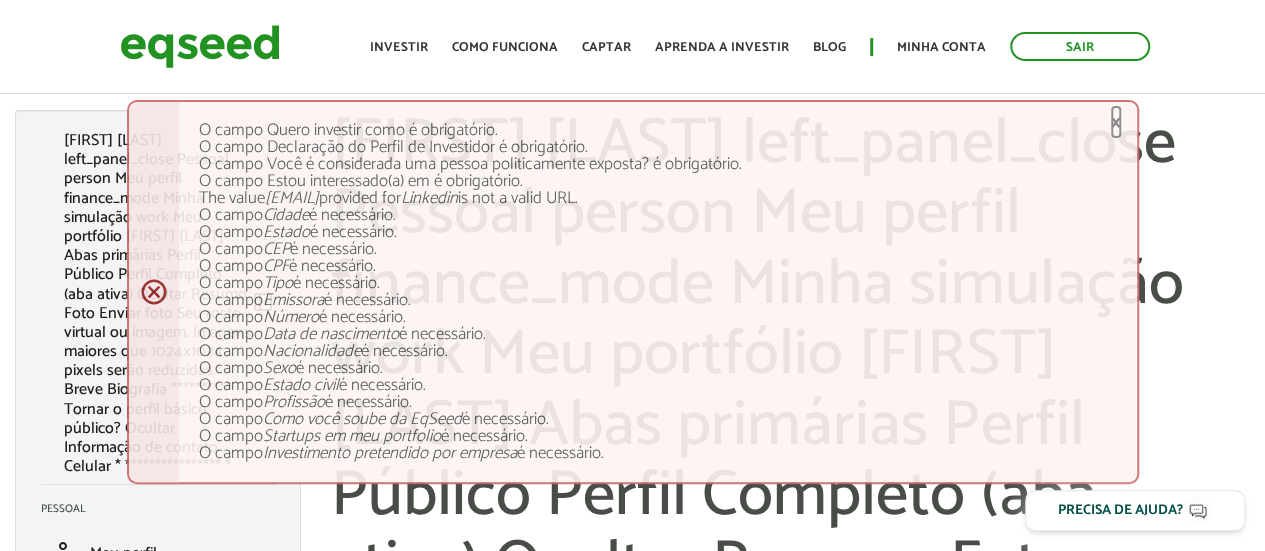 drag, startPoint x: 1116, startPoint y: 119, endPoint x: 1100, endPoint y: 137, distance: 24.083189 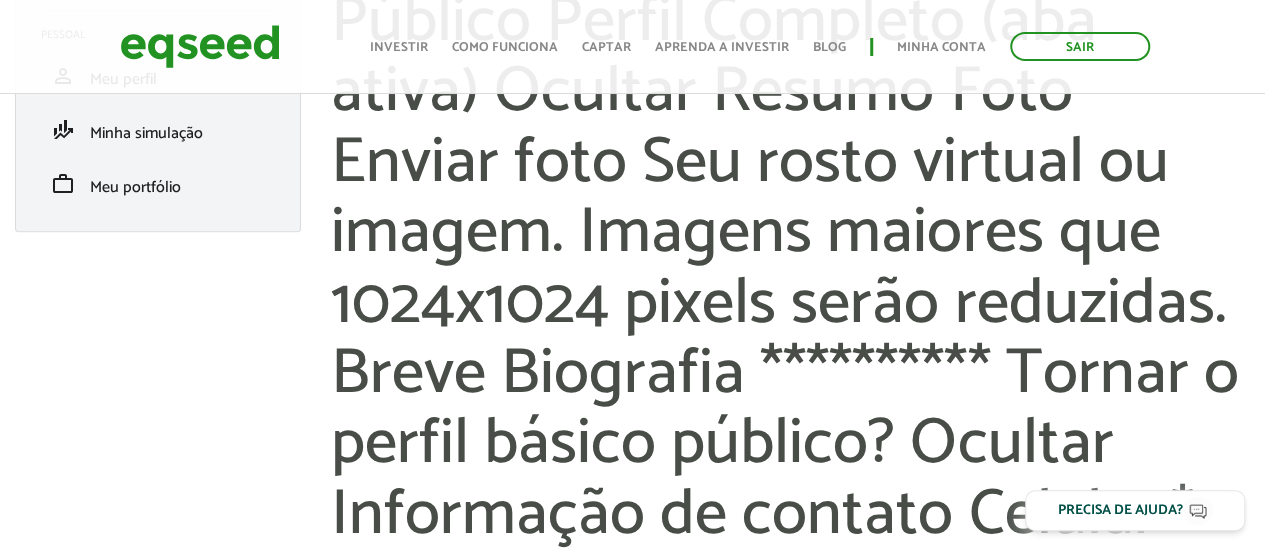 scroll, scrollTop: 600, scrollLeft: 0, axis: vertical 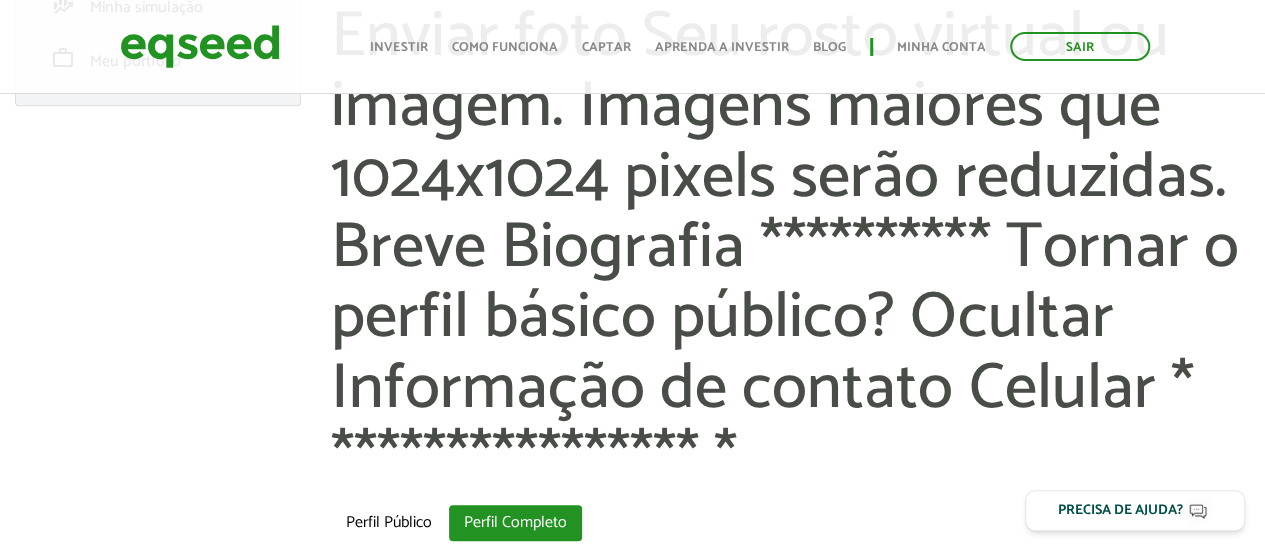 click on "Cidade  *" at bounding box center (790, 1269) 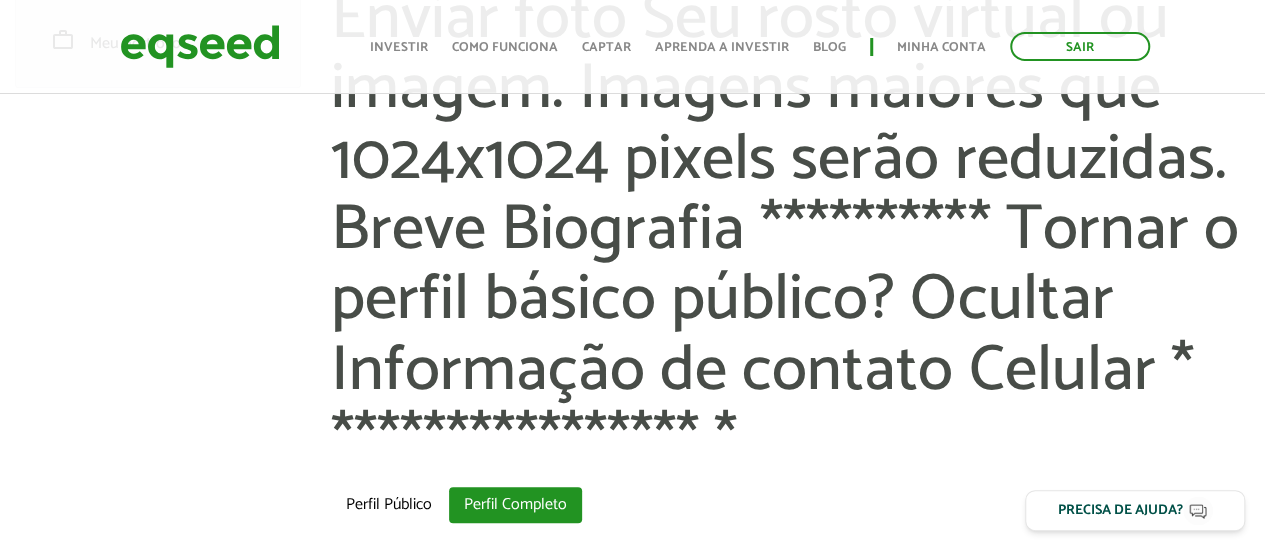 type on "*********" 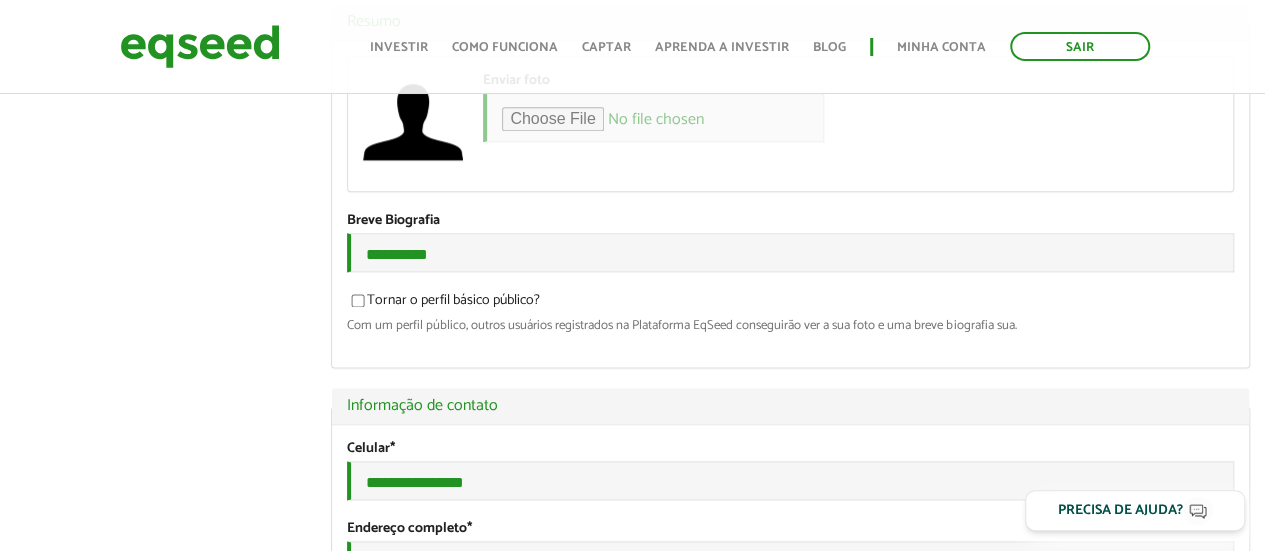 scroll, scrollTop: 1067, scrollLeft: 0, axis: vertical 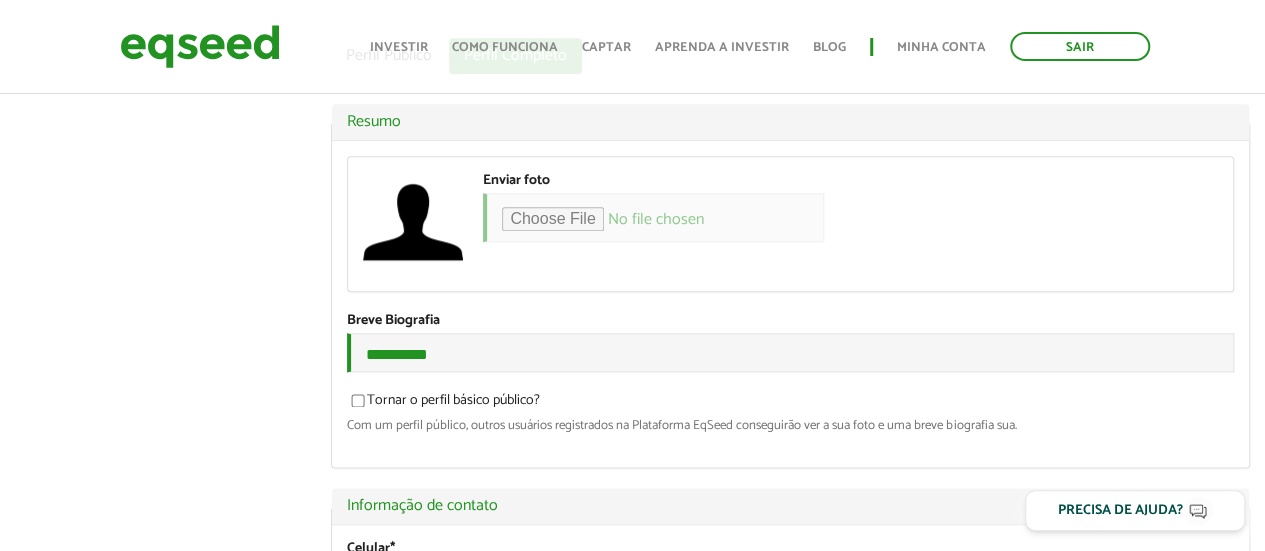click on "CPF  *" at bounding box center [790, 1267] 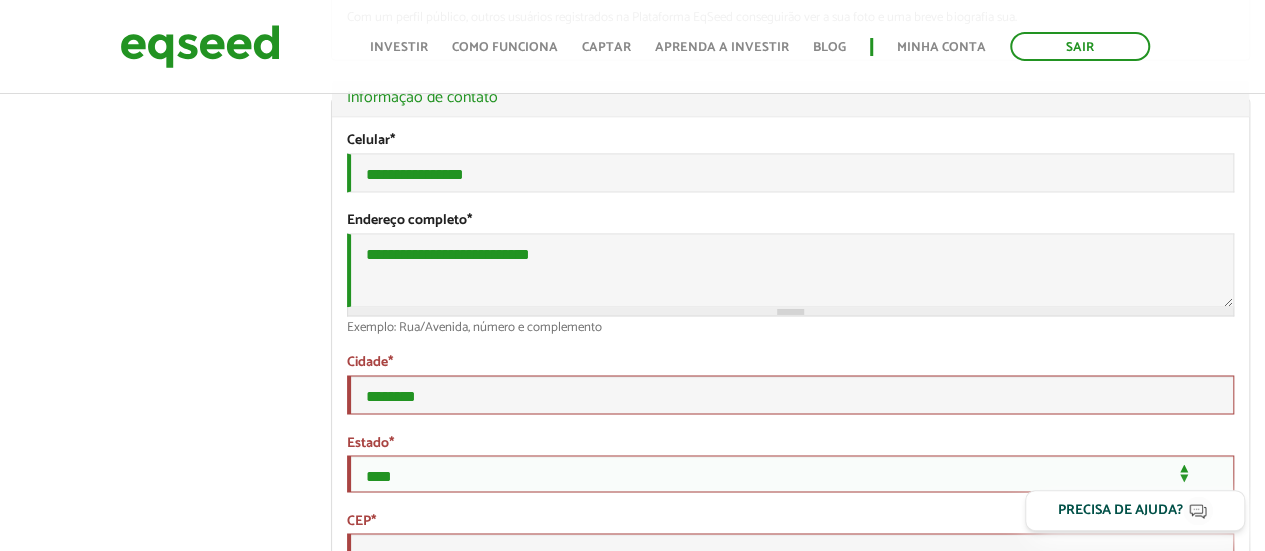 select on "**" 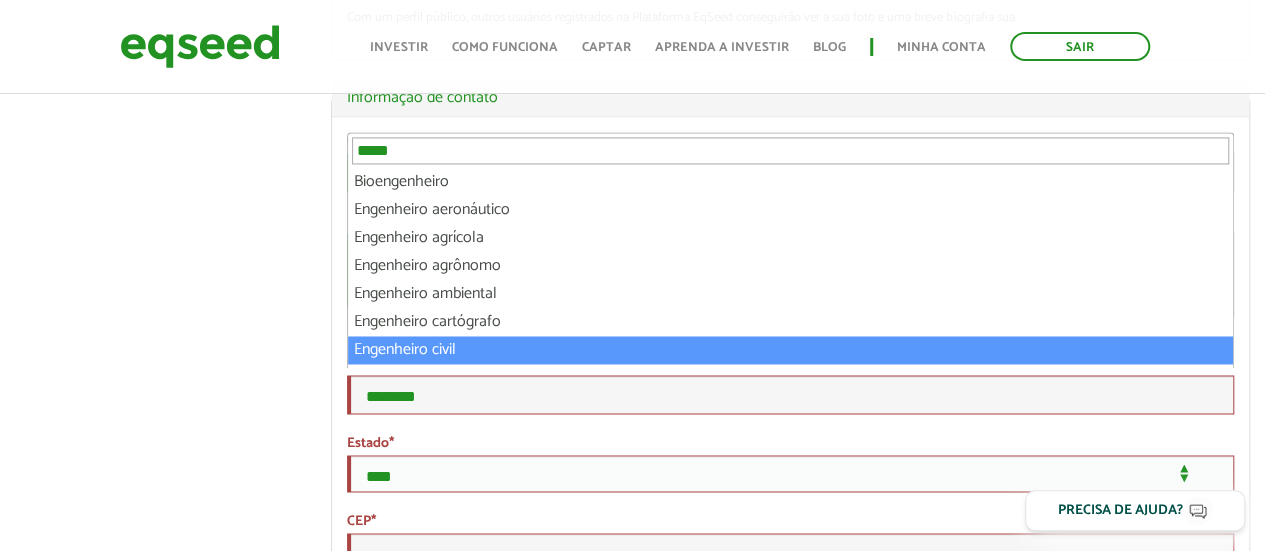 type on "*****" 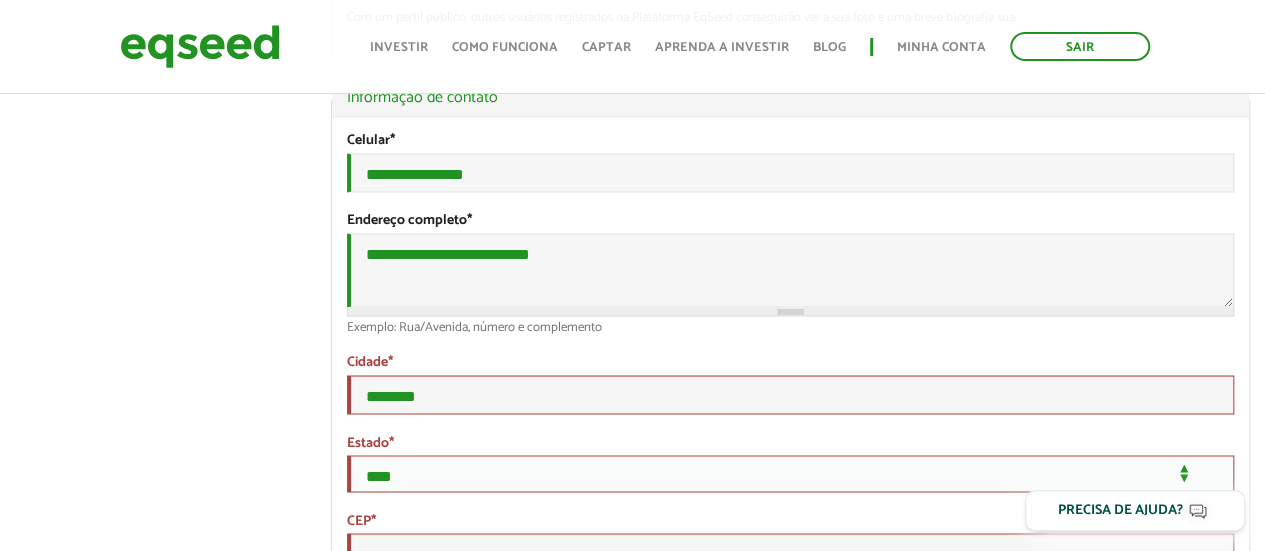 click on "**********" at bounding box center [790, 1332] 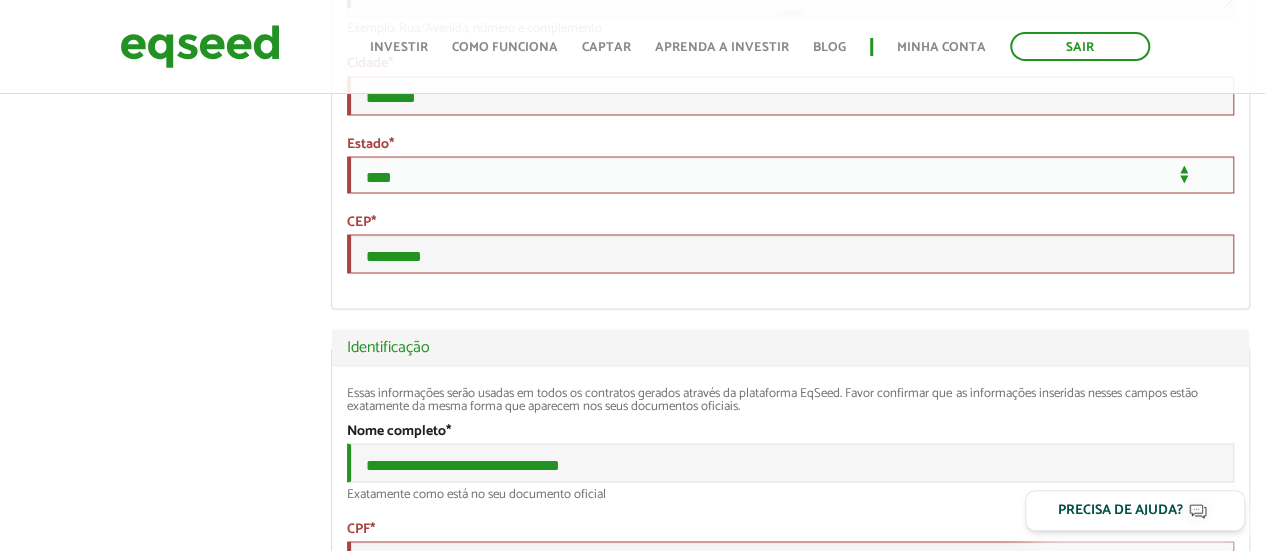 scroll, scrollTop: 1775, scrollLeft: 0, axis: vertical 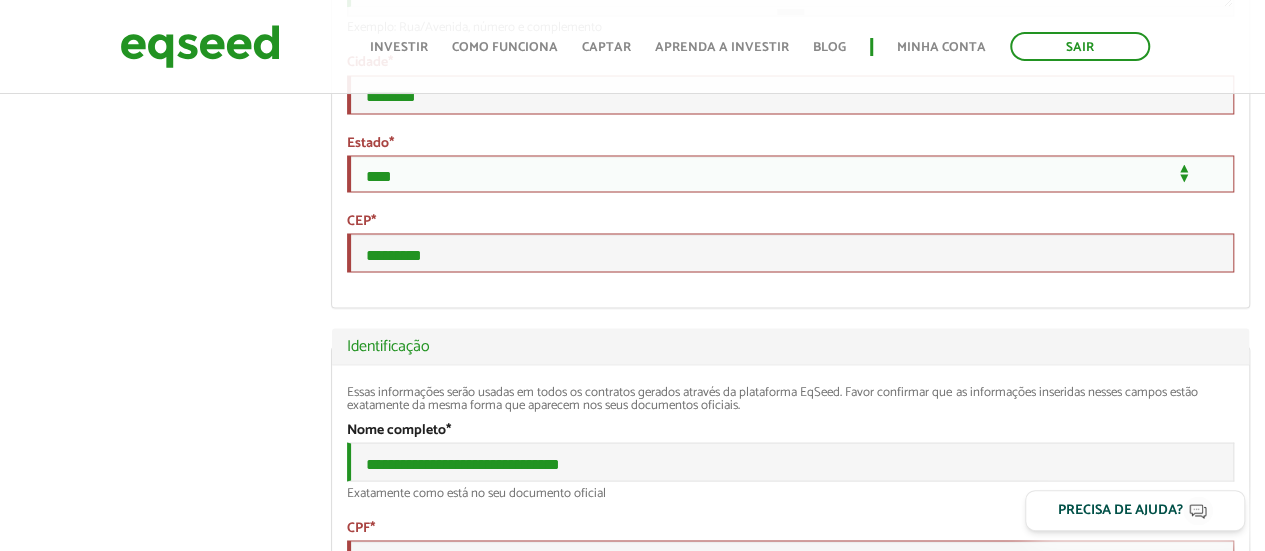 click on "**********" at bounding box center [790, 1110] 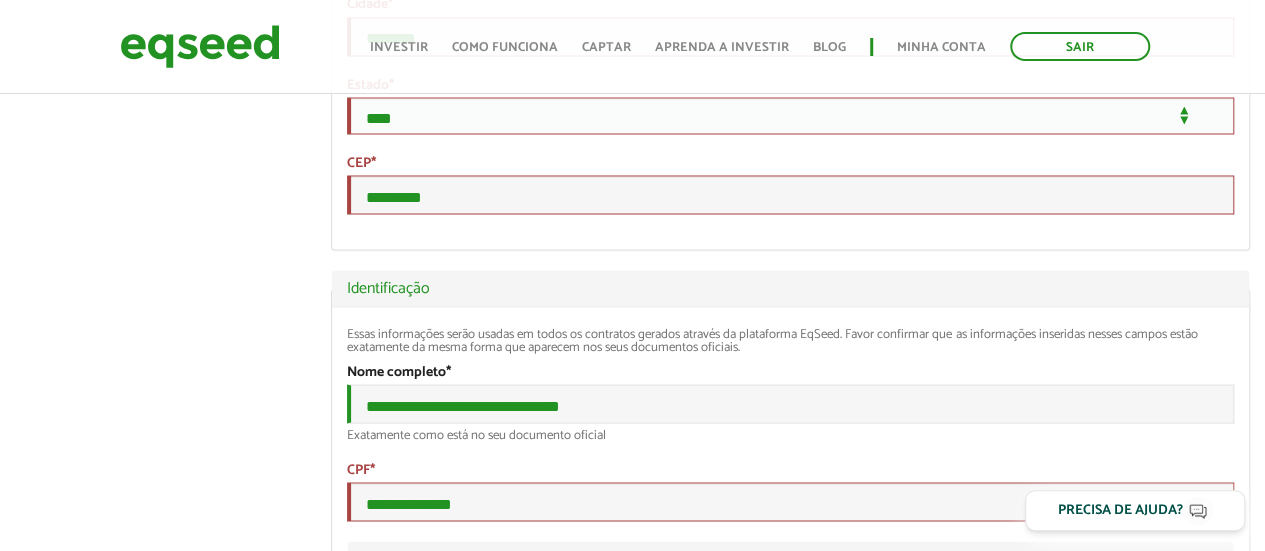 scroll, scrollTop: 1975, scrollLeft: 0, axis: vertical 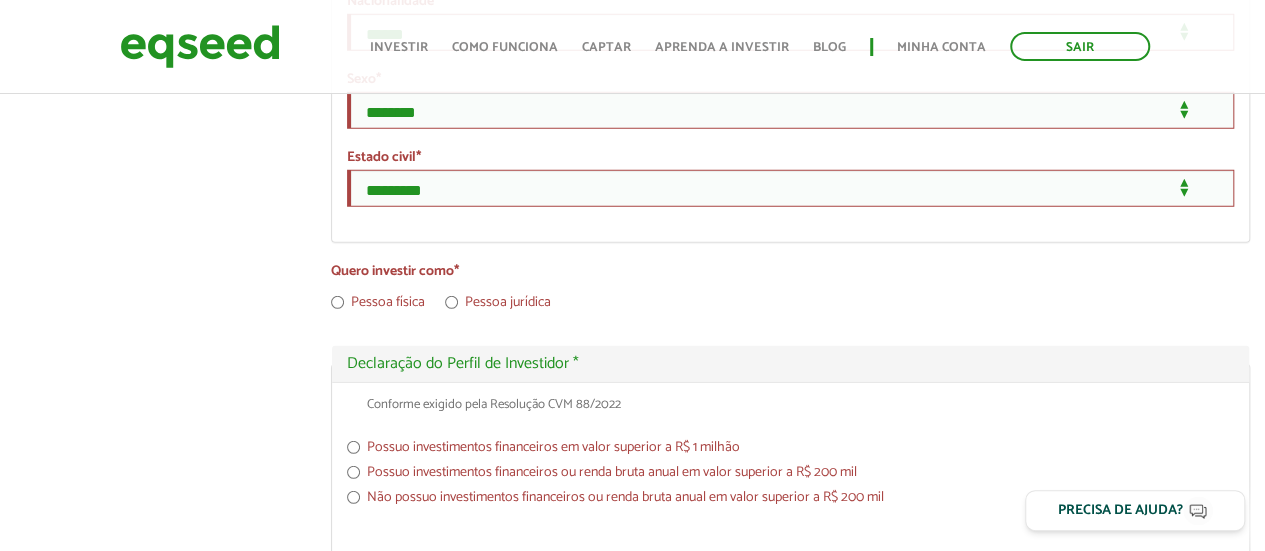click on "Não" at bounding box center (369, 1113) 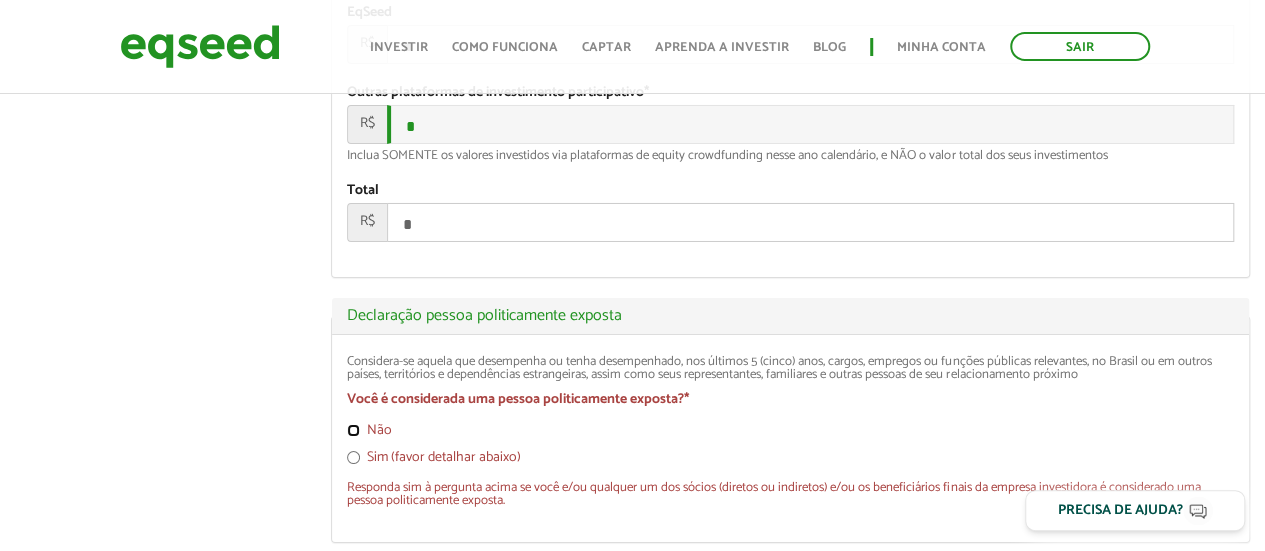 scroll, scrollTop: 3575, scrollLeft: 0, axis: vertical 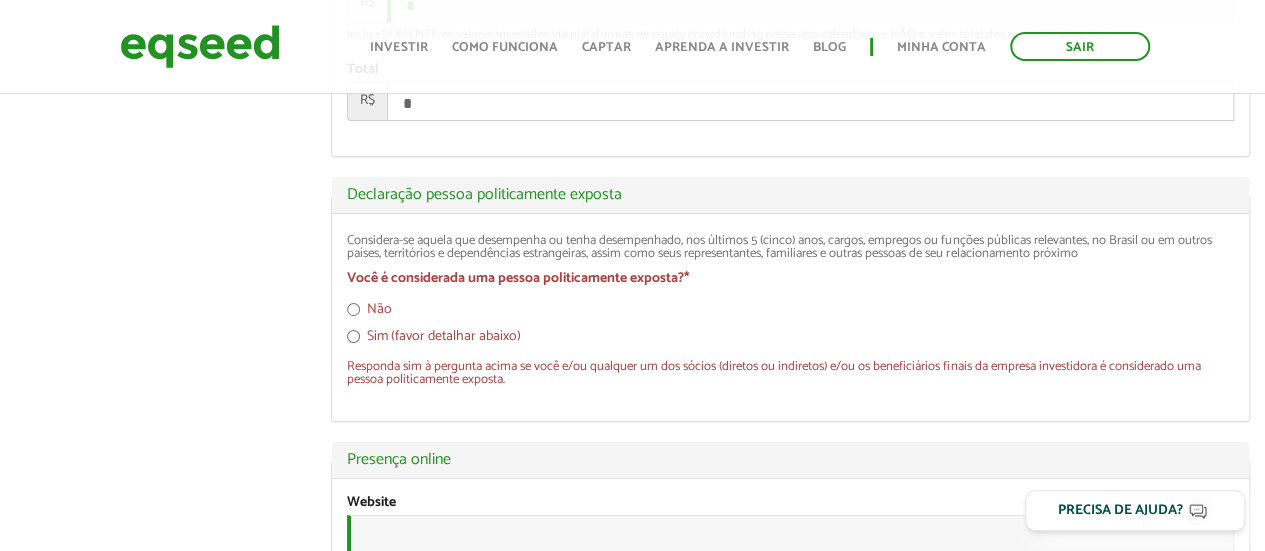 click on "**********" at bounding box center (790, 969) 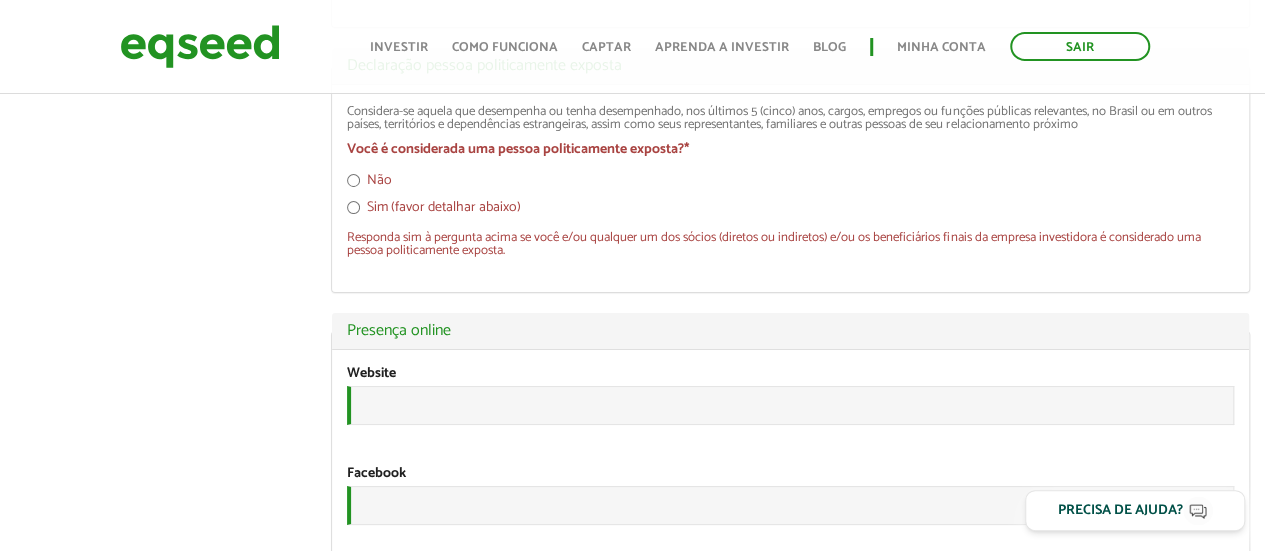 scroll, scrollTop: 3708, scrollLeft: 0, axis: vertical 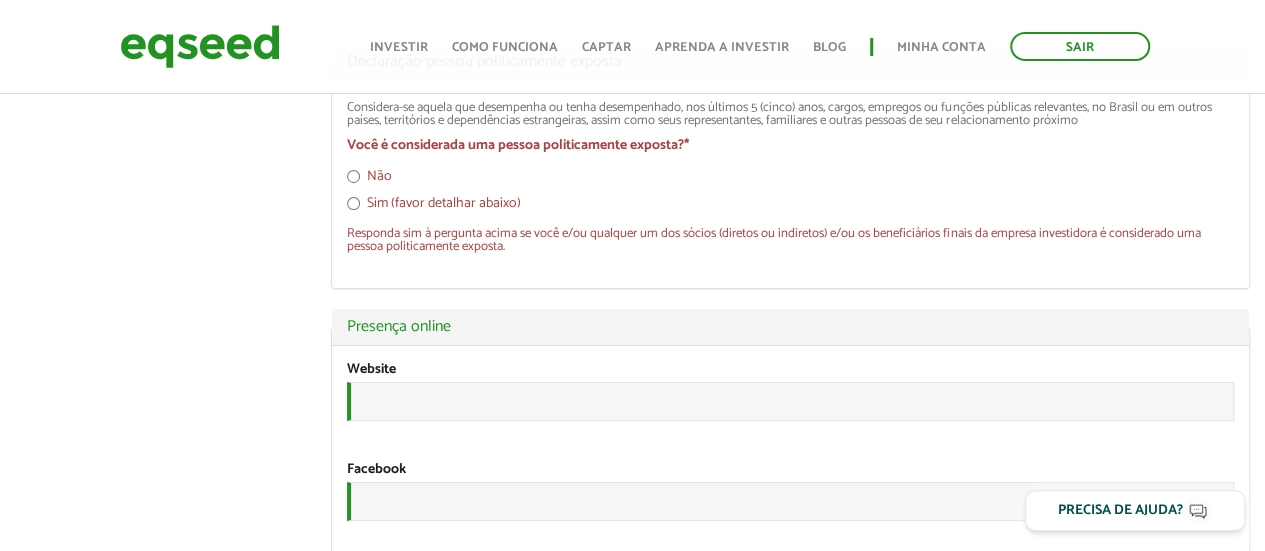 click on "**********" at bounding box center (632, -1171) 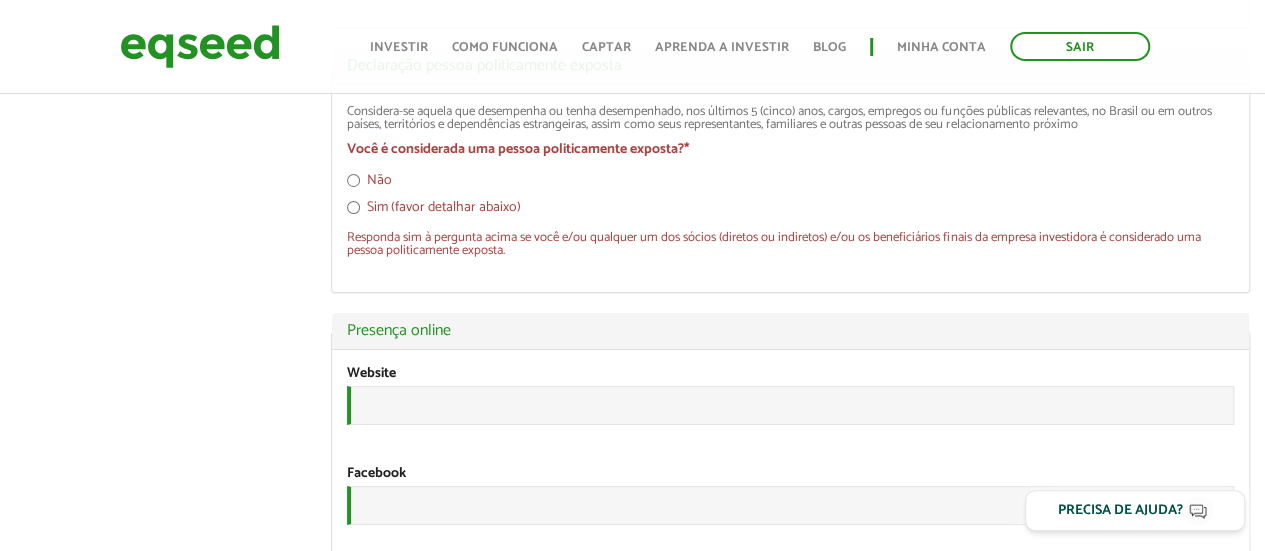 click on "Salvar" at bounding box center (422, 1217) 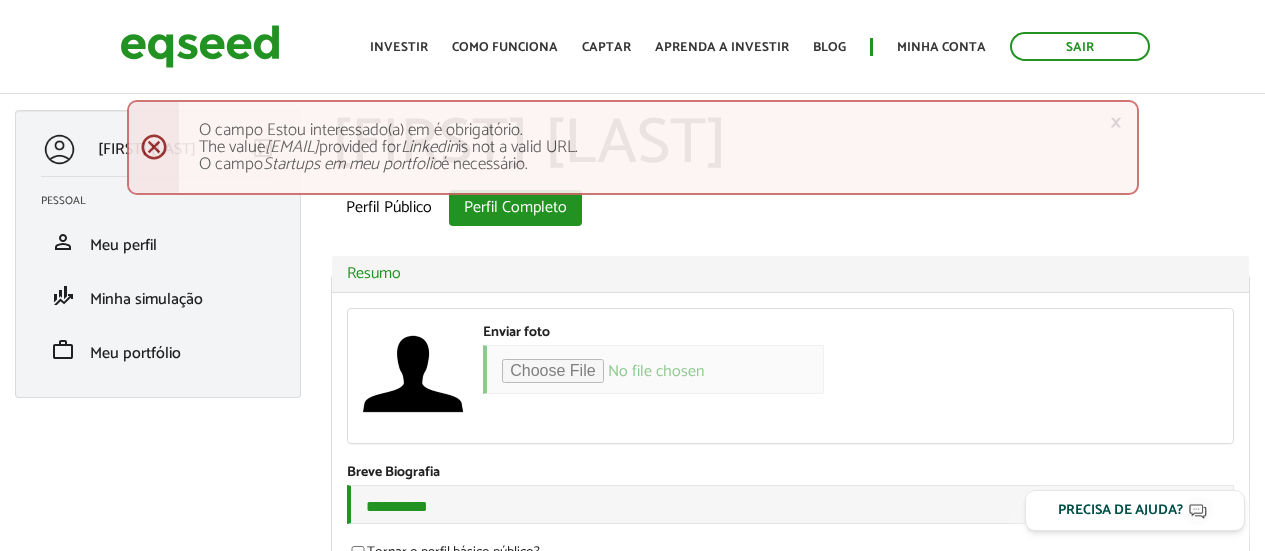 scroll, scrollTop: 0, scrollLeft: 0, axis: both 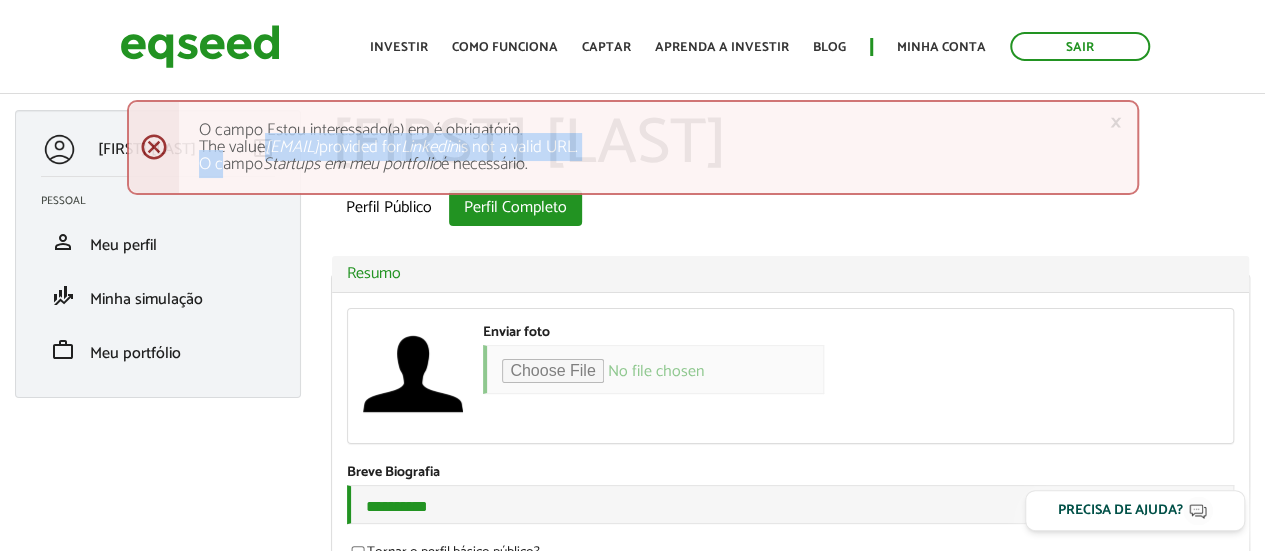 drag, startPoint x: 222, startPoint y: 152, endPoint x: 264, endPoint y: 146, distance: 42.426407 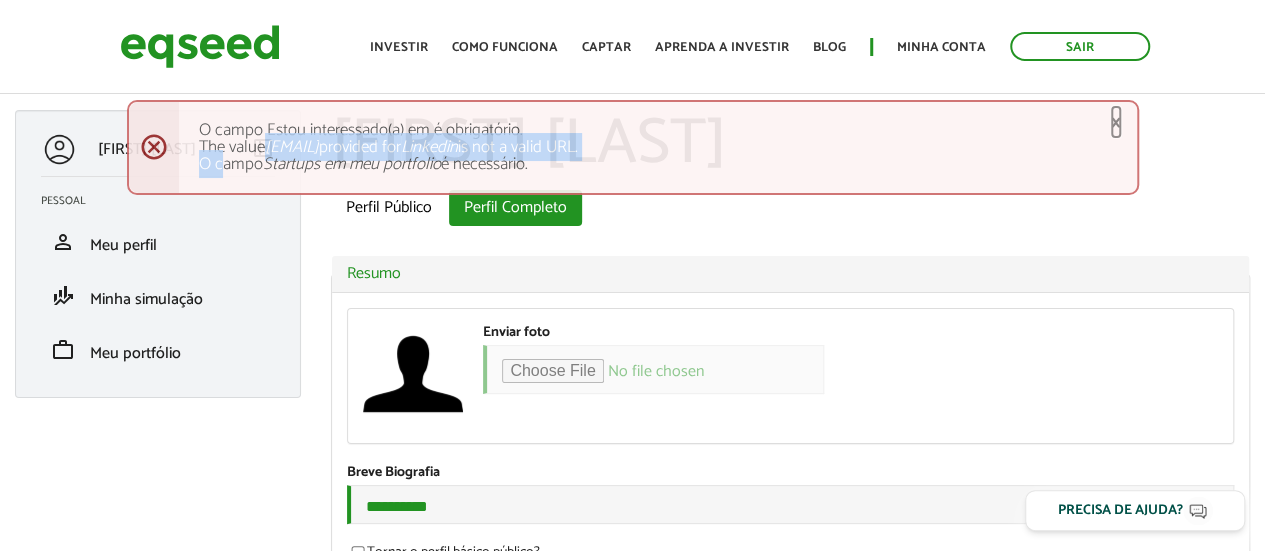 click on "×" at bounding box center [1116, 122] 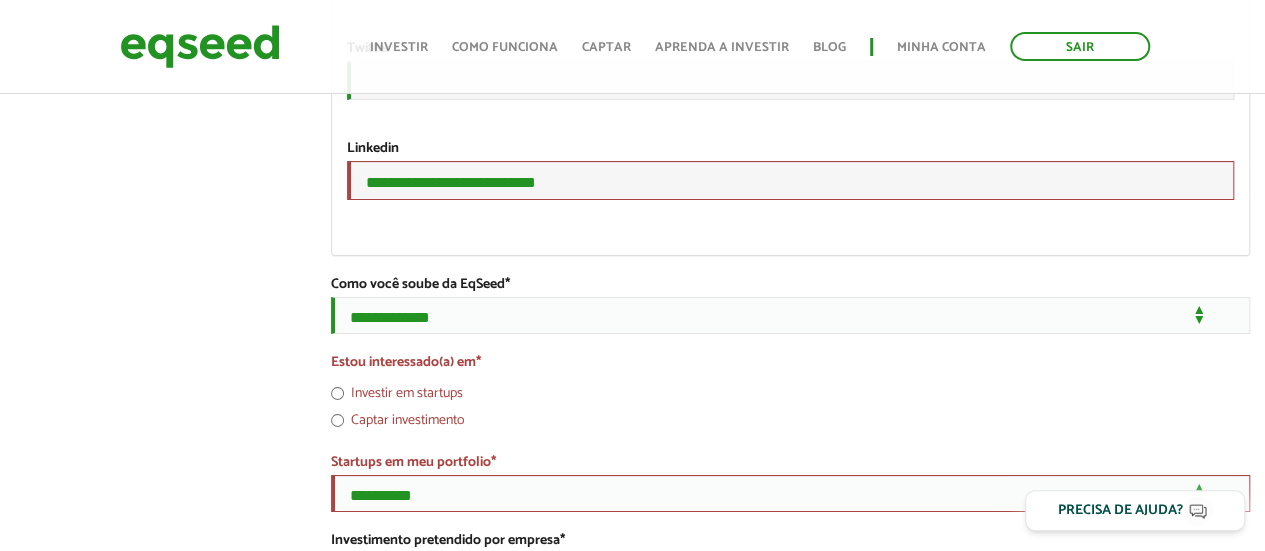 scroll, scrollTop: 3300, scrollLeft: 0, axis: vertical 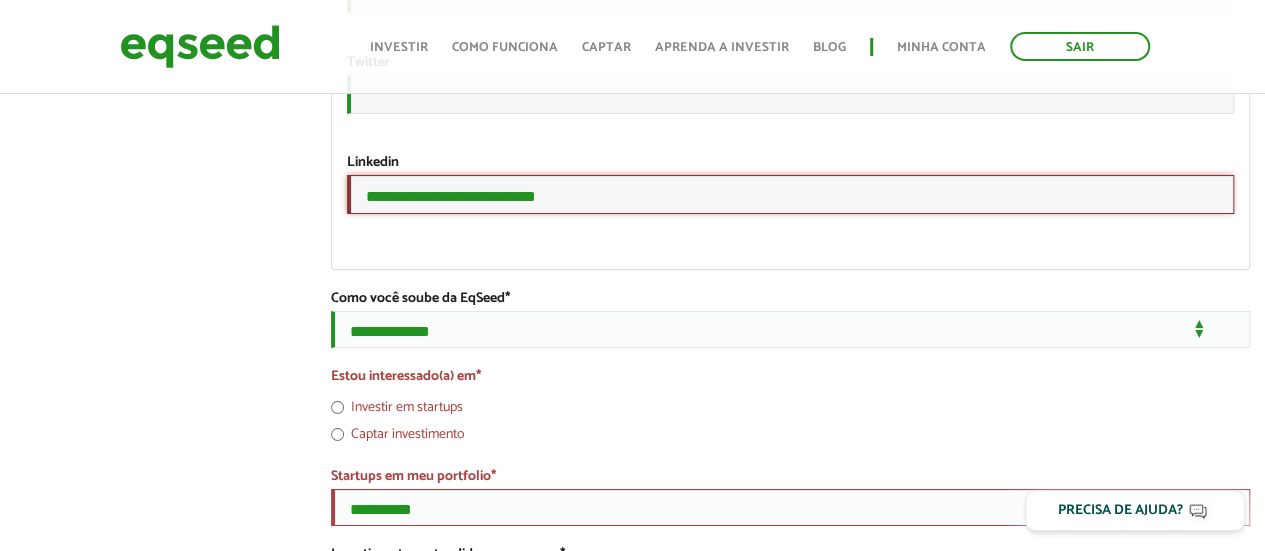 drag, startPoint x: 646, startPoint y: 337, endPoint x: 244, endPoint y: 324, distance: 402.21014 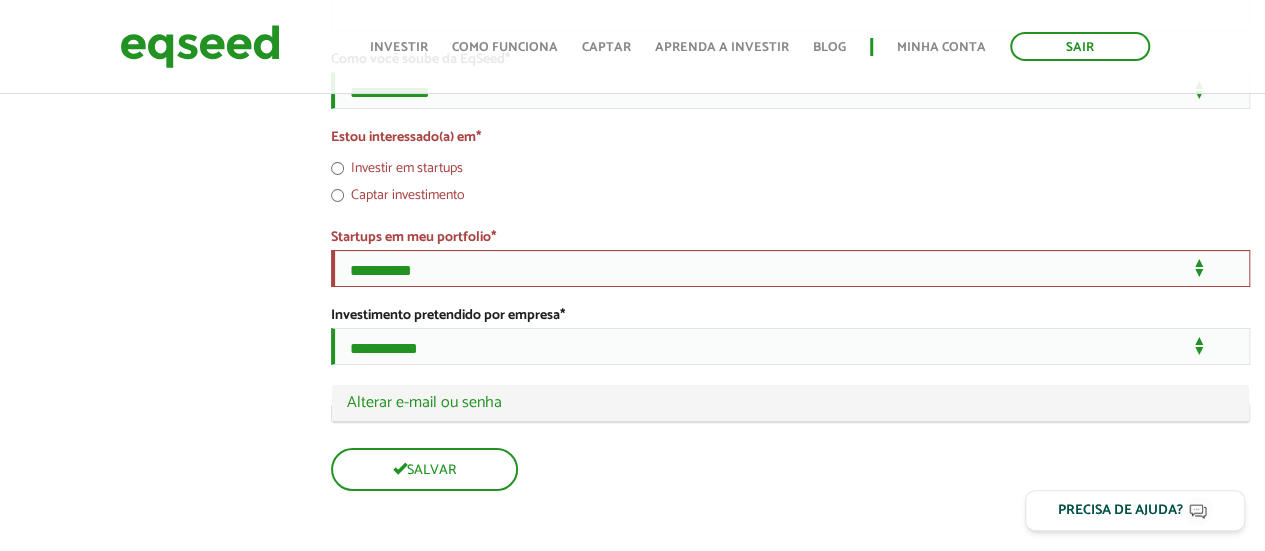 scroll, scrollTop: 3700, scrollLeft: 0, axis: vertical 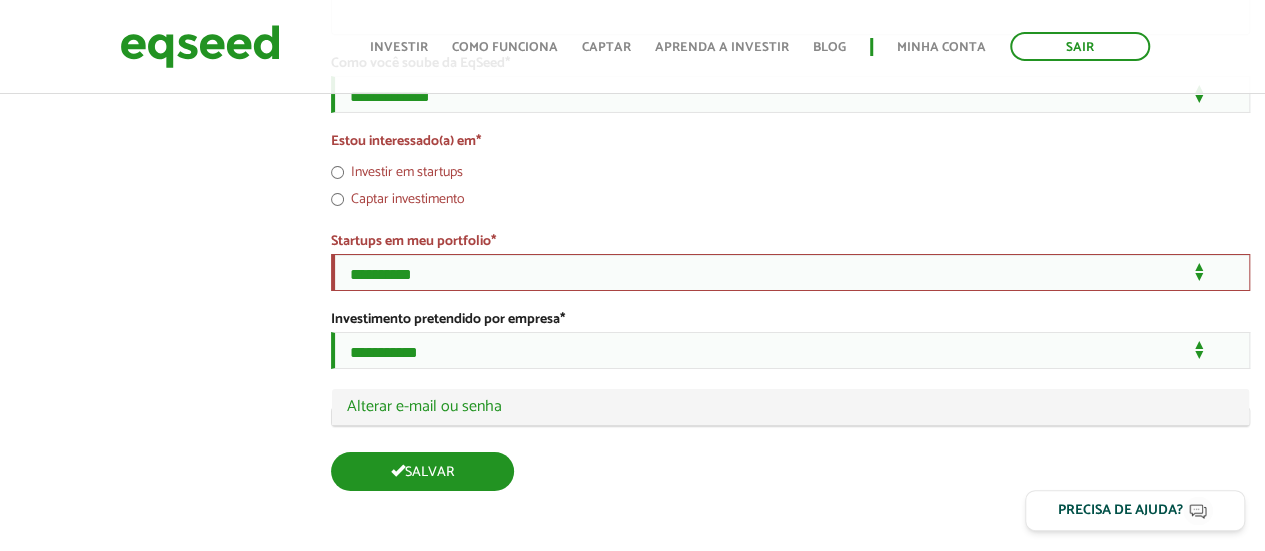 click on "Salvar" at bounding box center [422, 471] 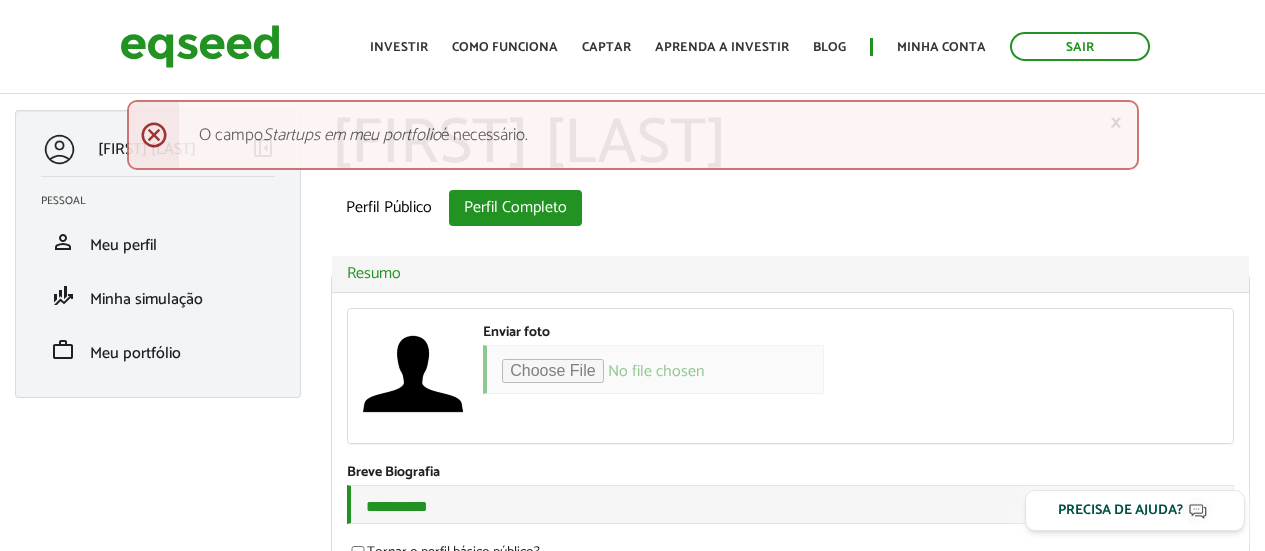 scroll, scrollTop: 0, scrollLeft: 0, axis: both 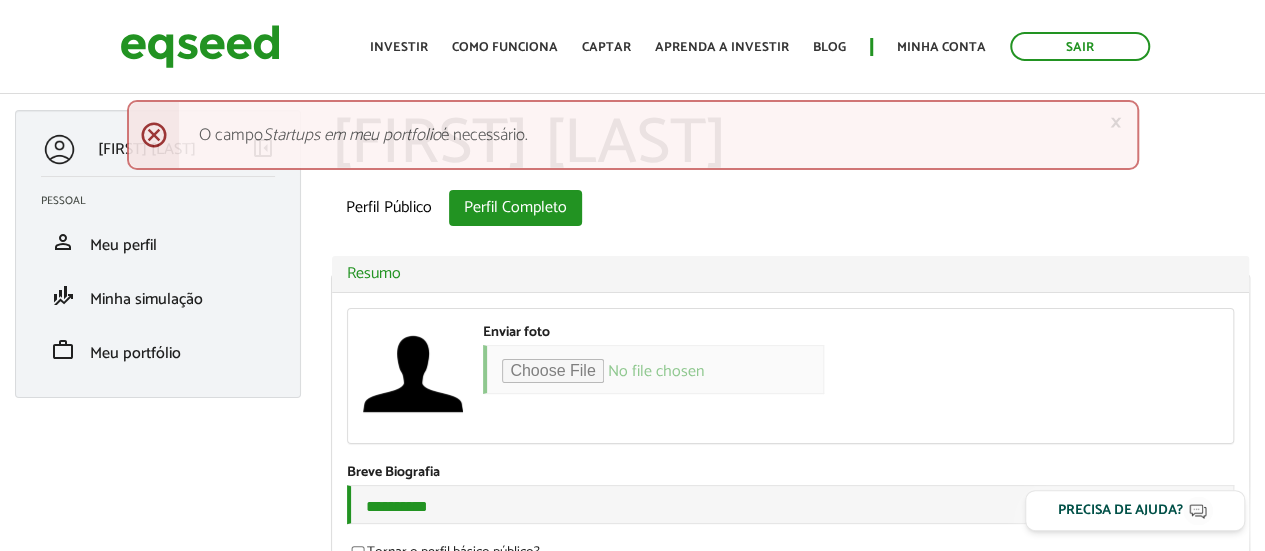 drag, startPoint x: 243, startPoint y: 129, endPoint x: 572, endPoint y: 131, distance: 329.00607 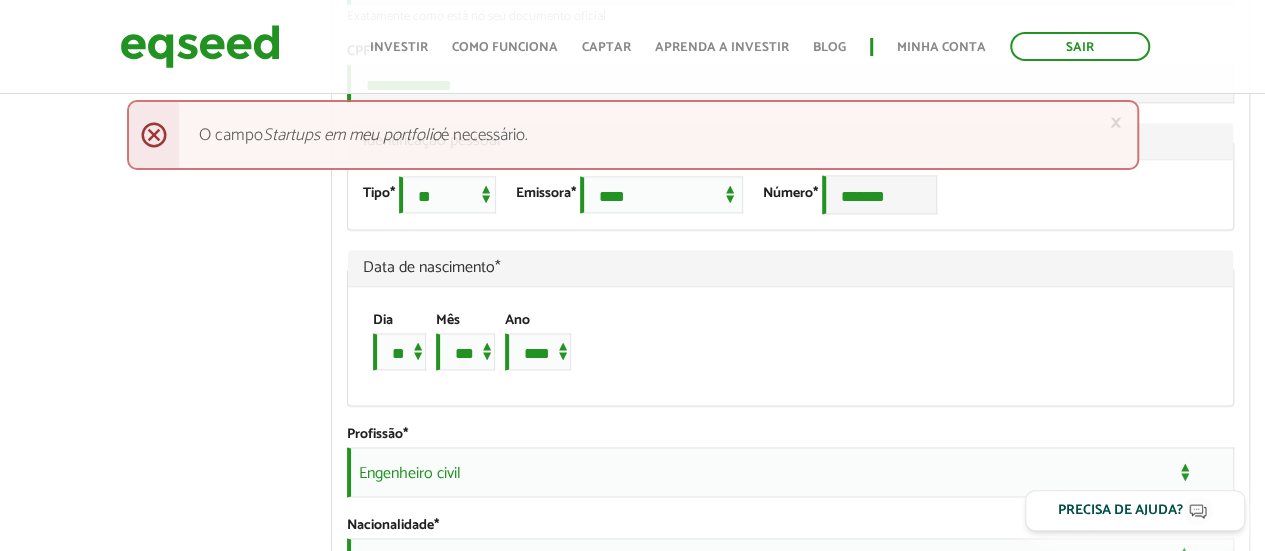 scroll, scrollTop: 1300, scrollLeft: 0, axis: vertical 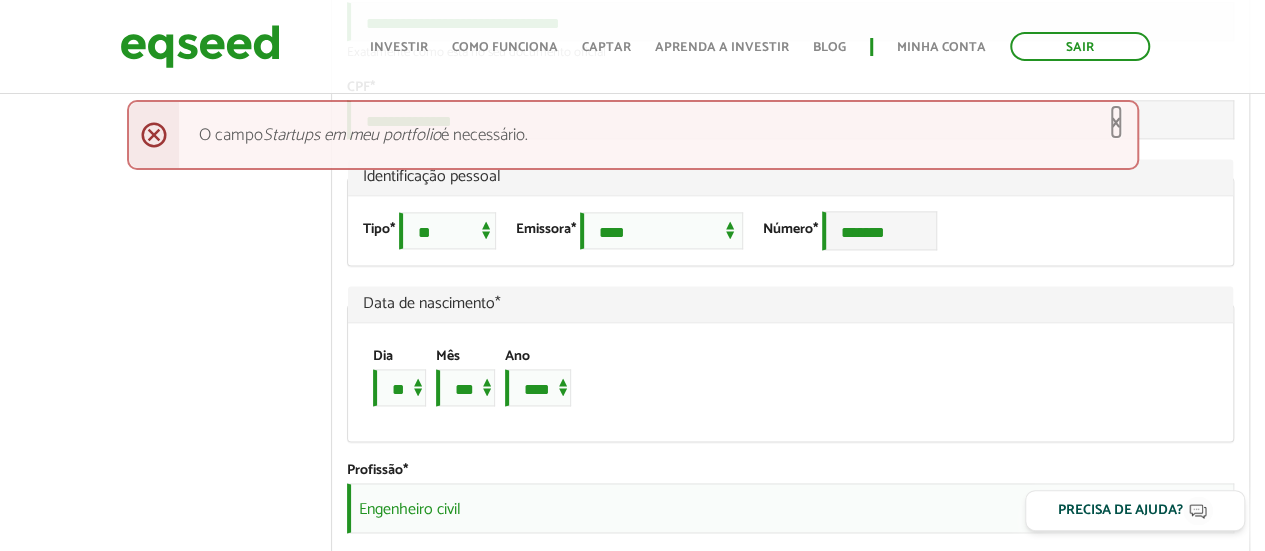 click on "×" at bounding box center [1116, 122] 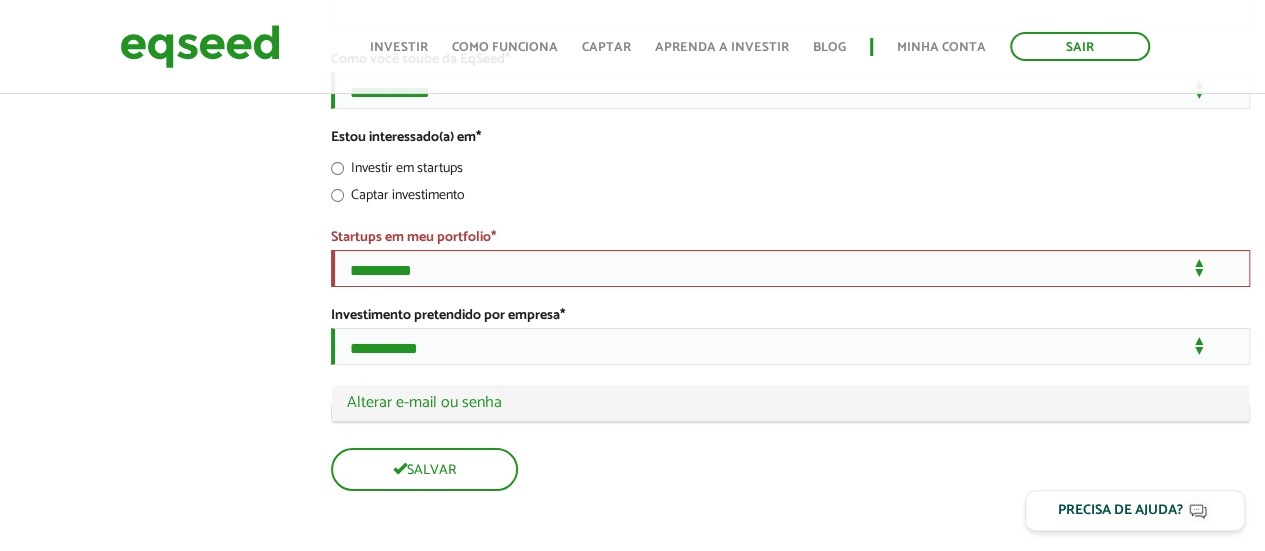scroll, scrollTop: 3708, scrollLeft: 0, axis: vertical 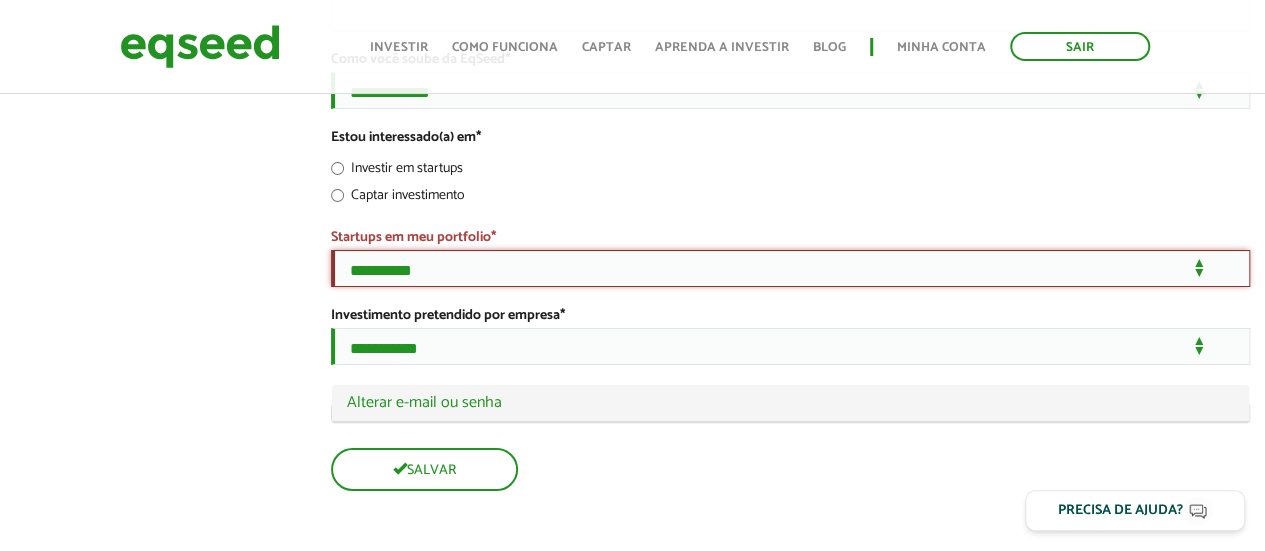 click on "**********" at bounding box center [790, 268] 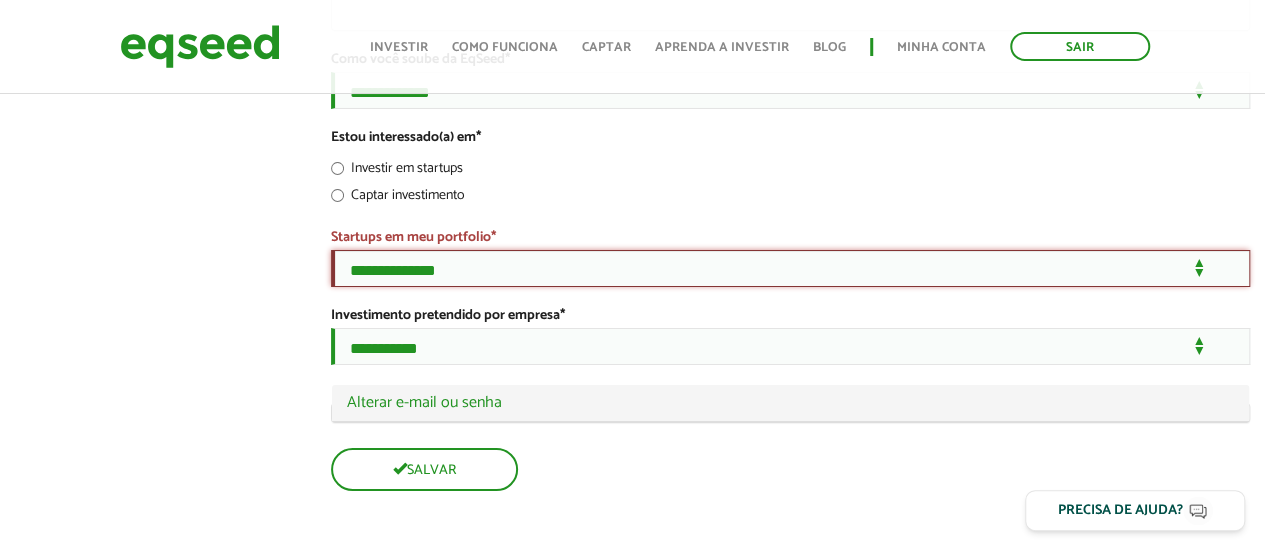 click on "**********" at bounding box center (790, 268) 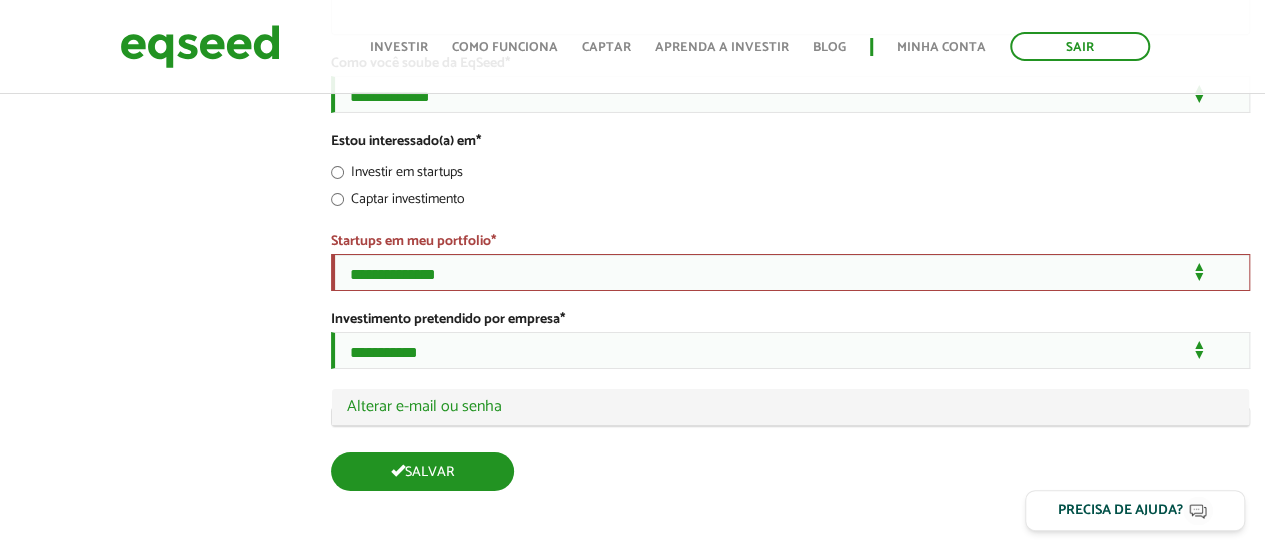 click on "Salvar" at bounding box center (422, 471) 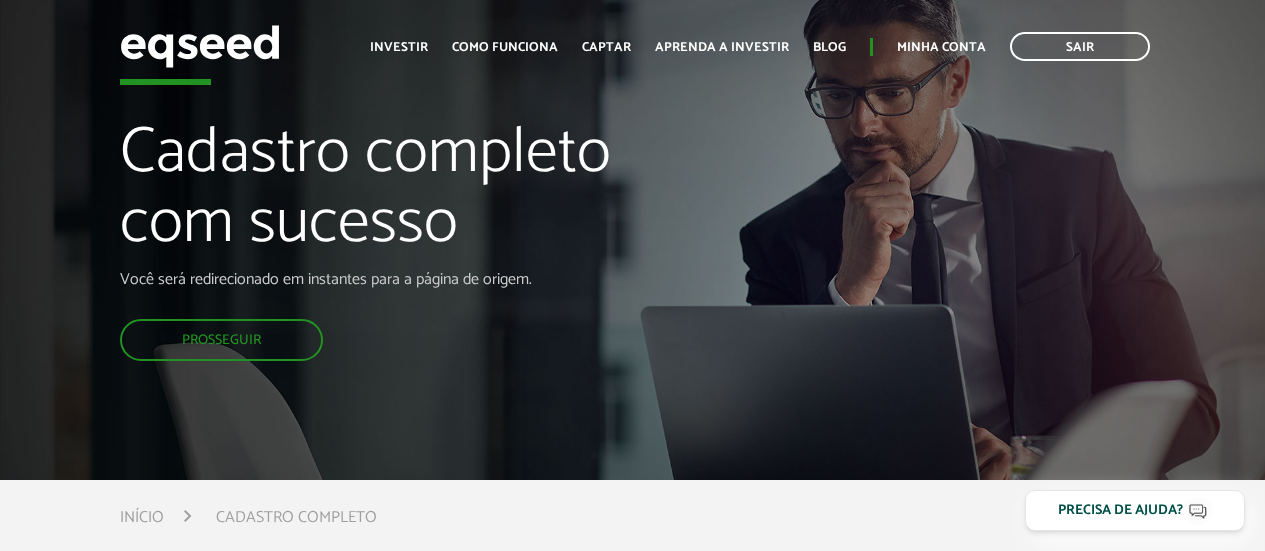 scroll, scrollTop: 0, scrollLeft: 0, axis: both 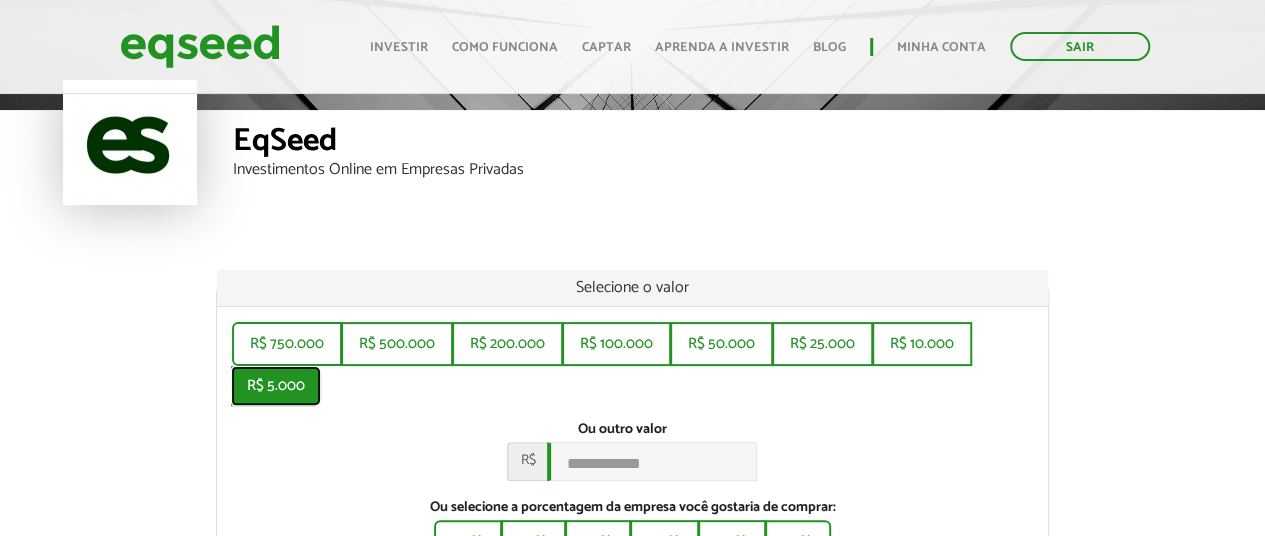 click on "R$ 5.000" at bounding box center (276, 386) 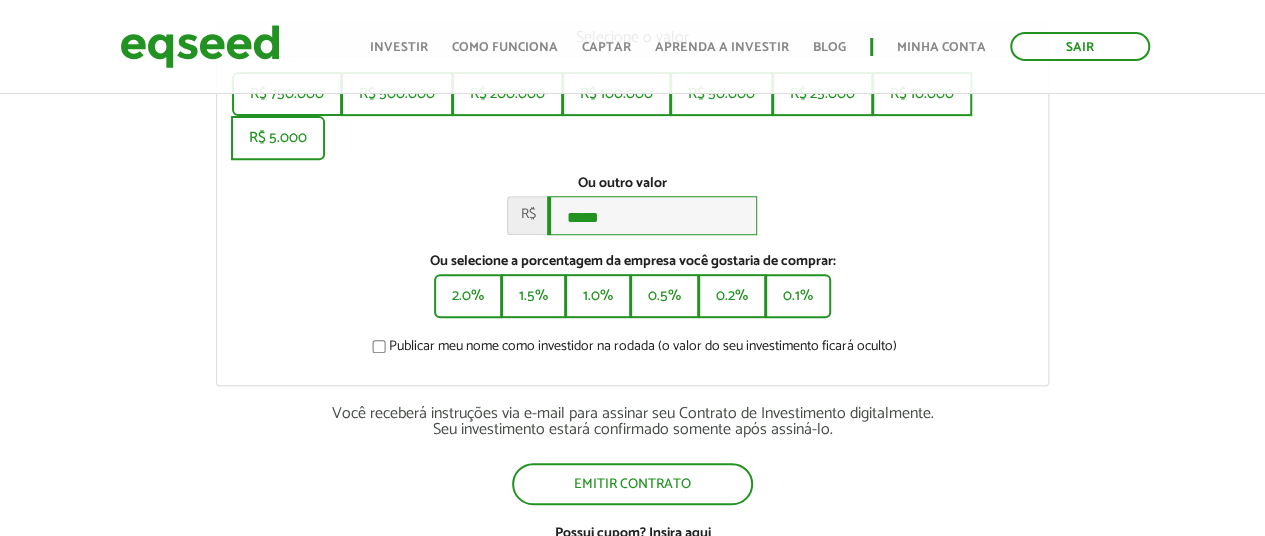 scroll, scrollTop: 400, scrollLeft: 0, axis: vertical 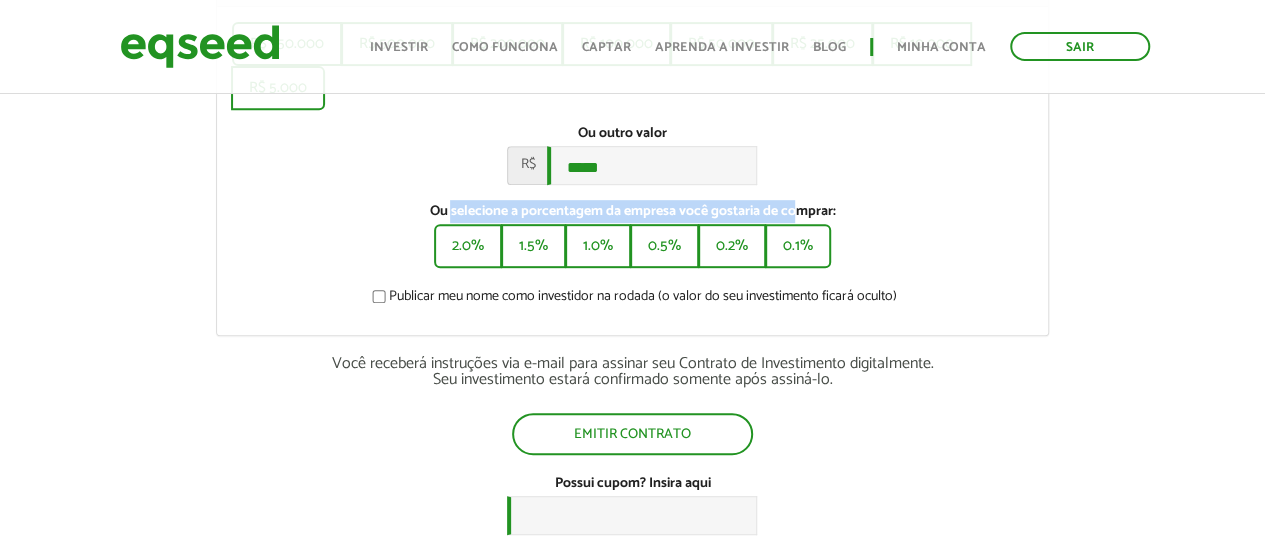 drag, startPoint x: 450, startPoint y: 214, endPoint x: 795, endPoint y: 213, distance: 345.00143 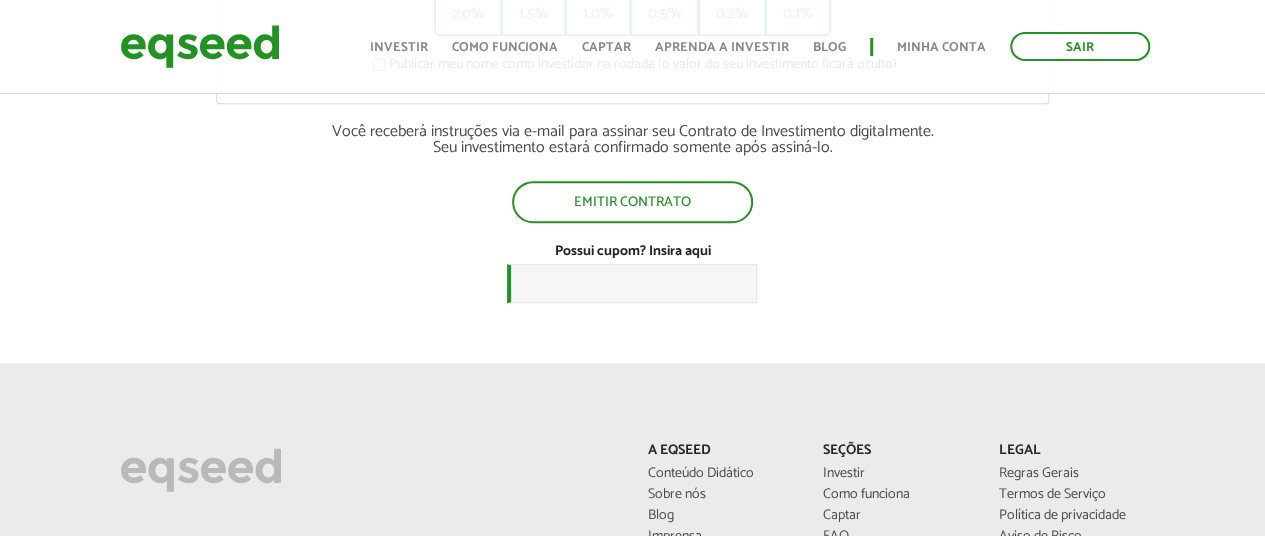 scroll, scrollTop: 600, scrollLeft: 0, axis: vertical 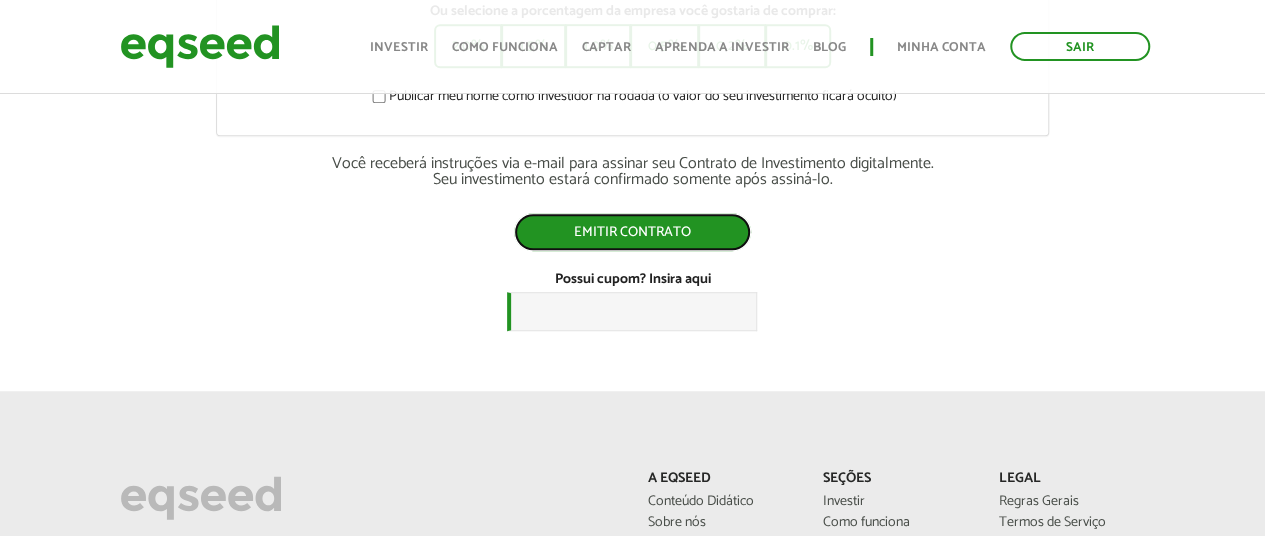 click on "Emitir contrato" at bounding box center (632, 232) 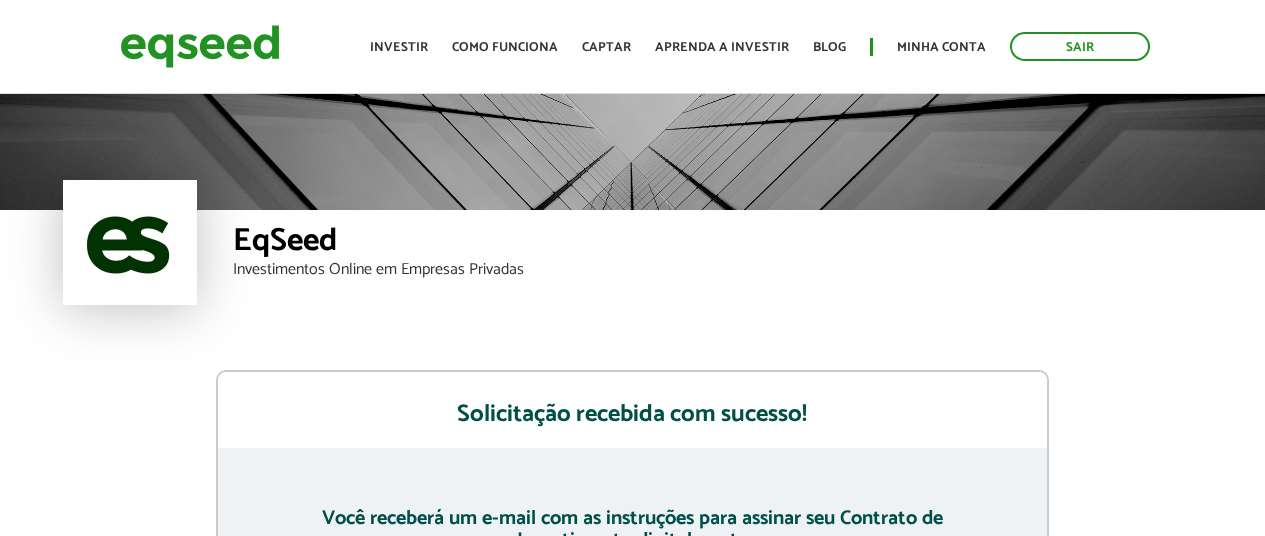 scroll, scrollTop: 0, scrollLeft: 0, axis: both 